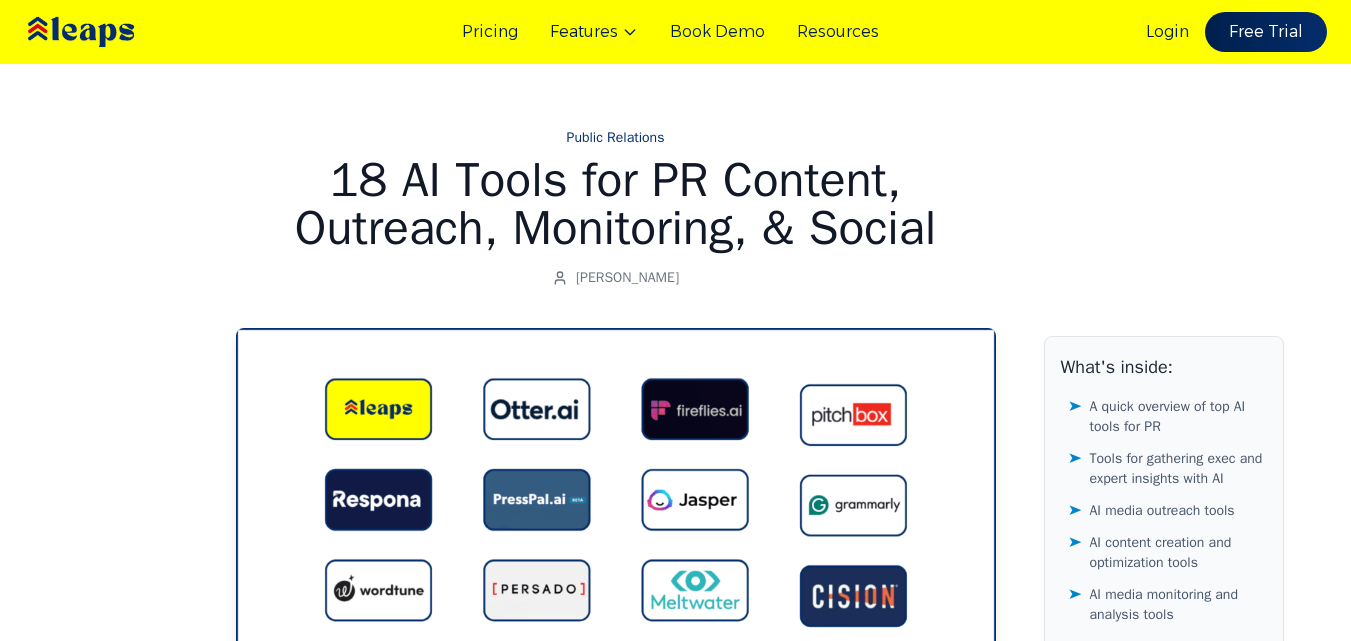 scroll, scrollTop: 0, scrollLeft: 0, axis: both 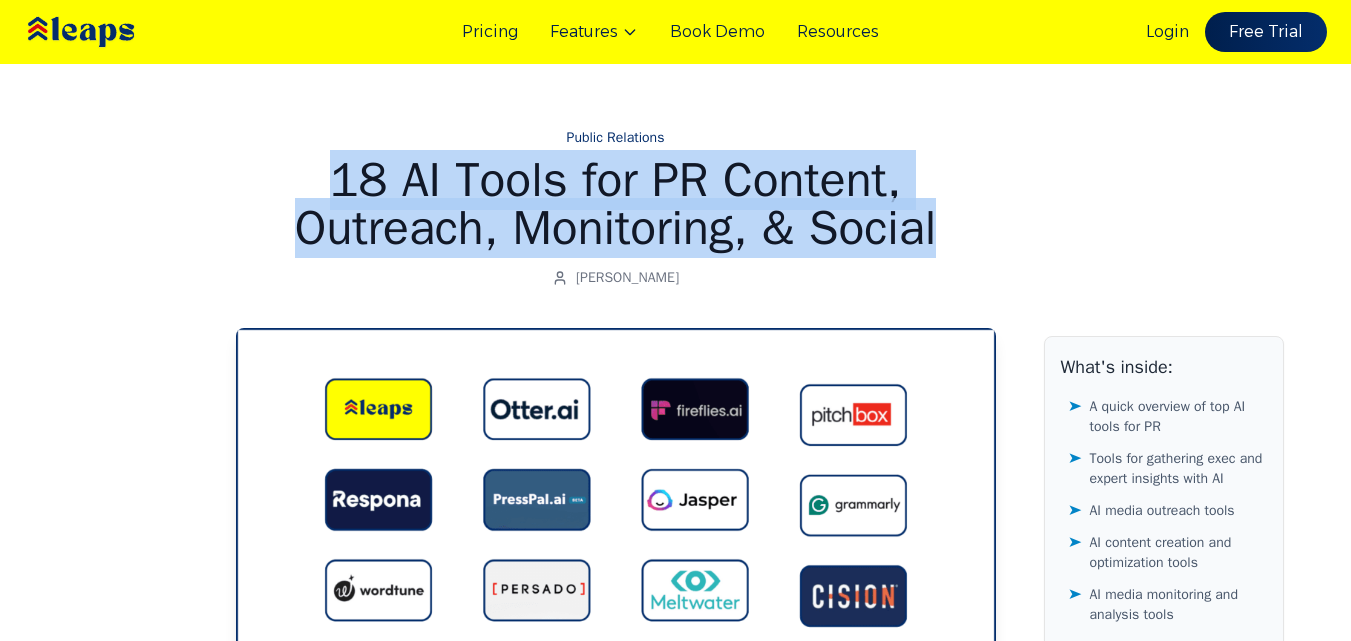drag, startPoint x: 323, startPoint y: 172, endPoint x: 1012, endPoint y: 225, distance: 691.03546 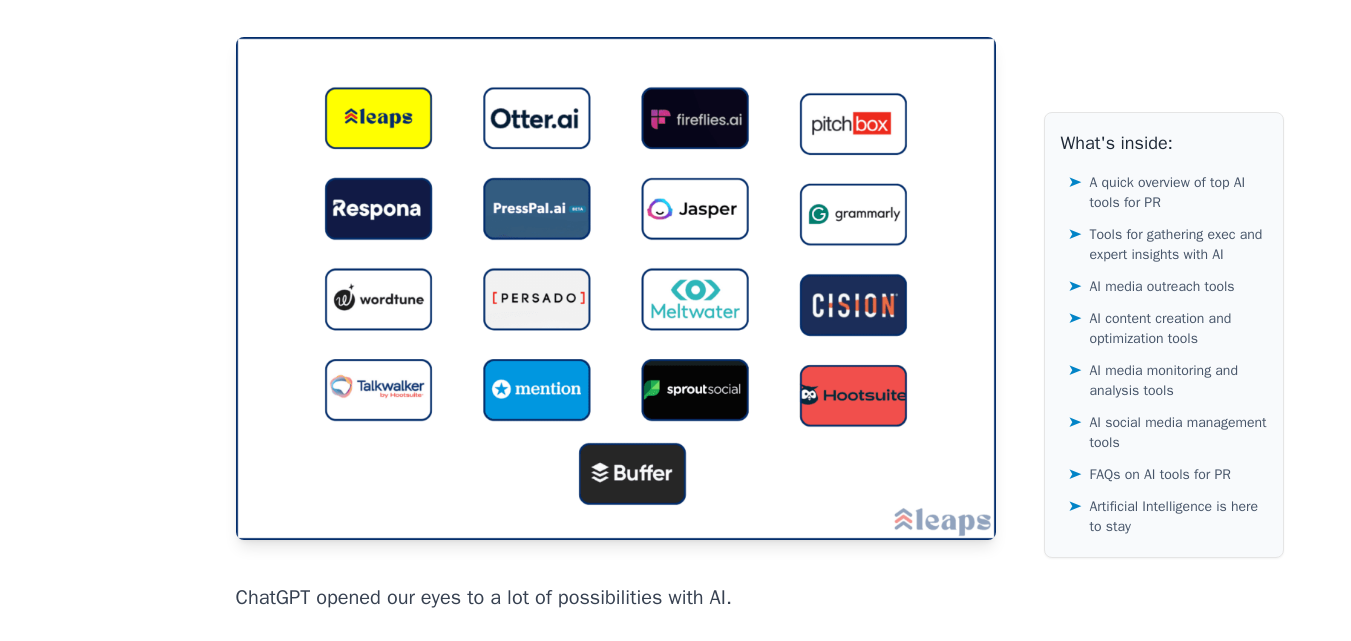 scroll, scrollTop: 320, scrollLeft: 0, axis: vertical 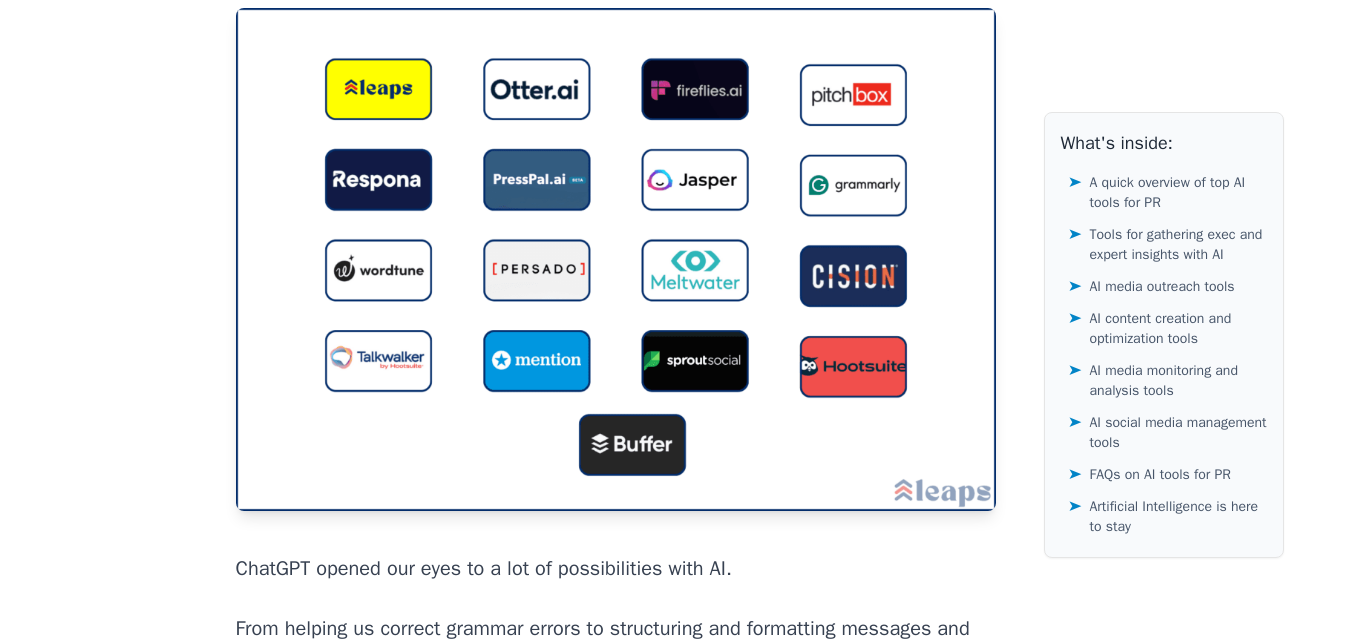click at bounding box center [128, 16328] 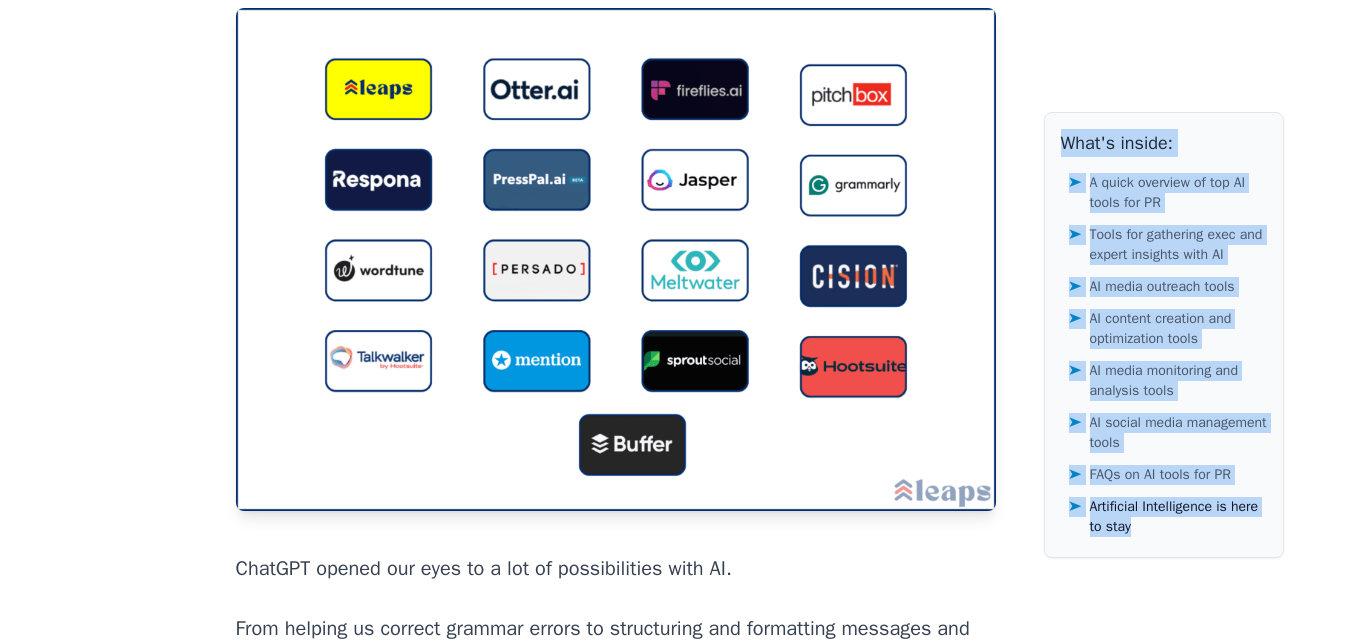 drag, startPoint x: 1046, startPoint y: 141, endPoint x: 1242, endPoint y: 537, distance: 441.85065 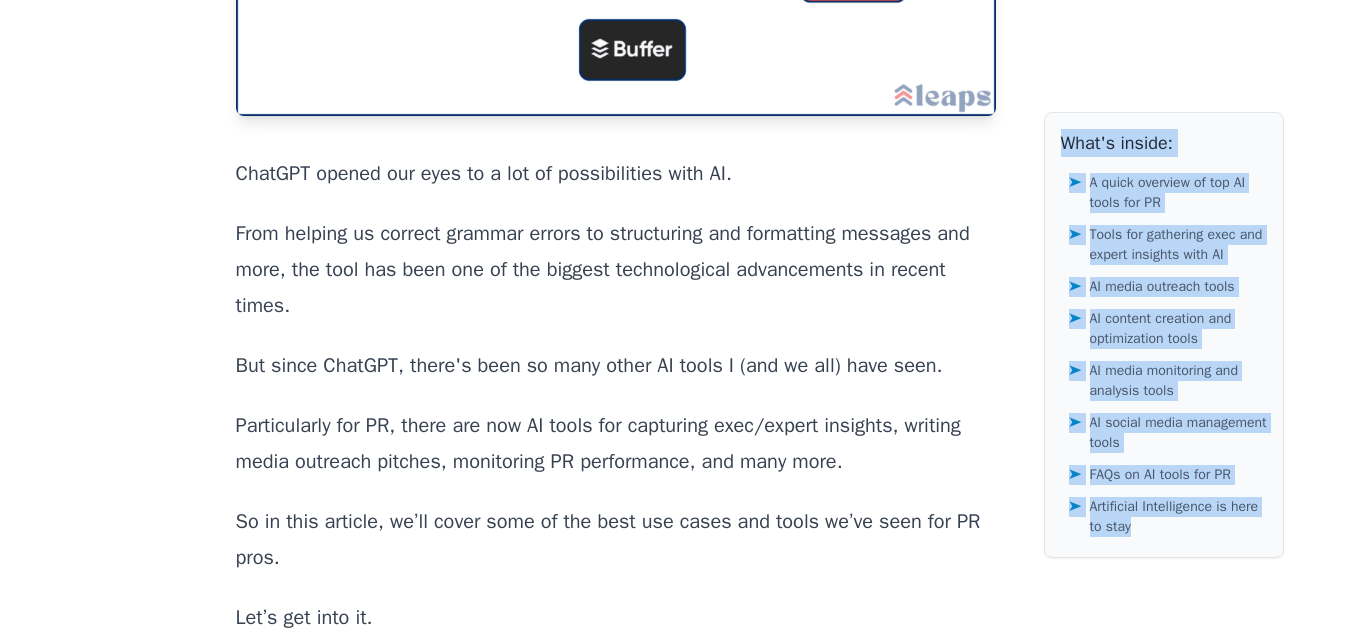 scroll, scrollTop: 828, scrollLeft: 0, axis: vertical 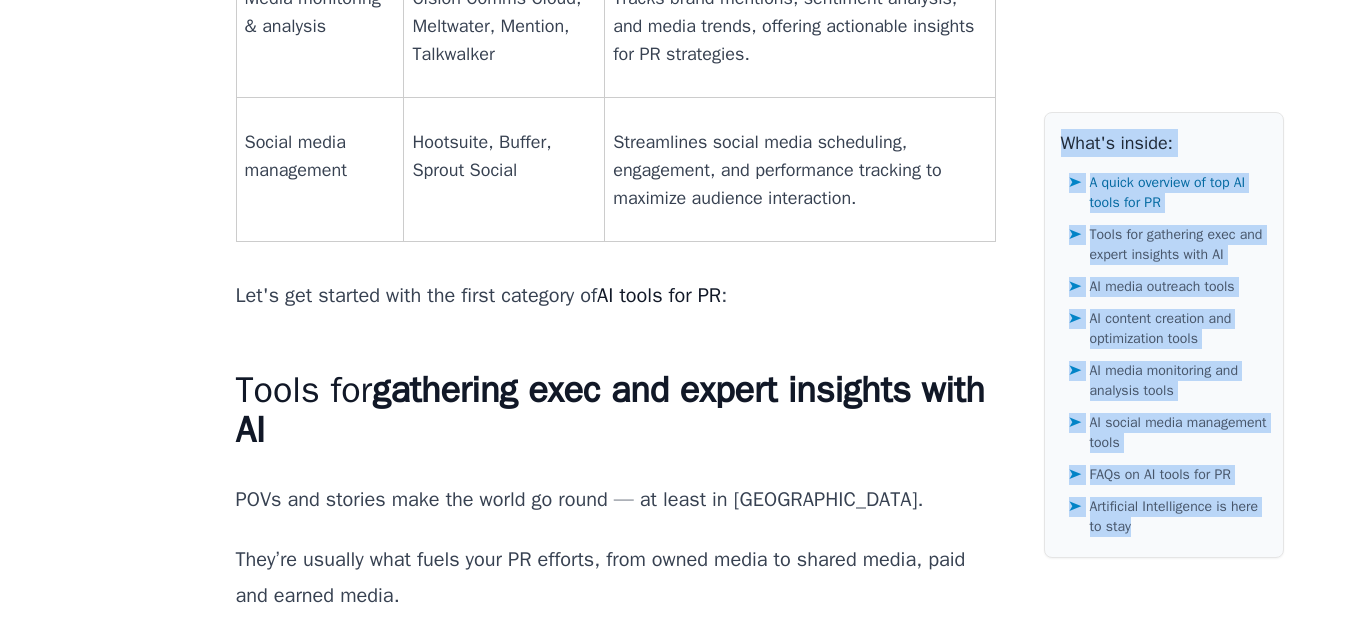 drag, startPoint x: 233, startPoint y: 70, endPoint x: 745, endPoint y: 585, distance: 726.2018 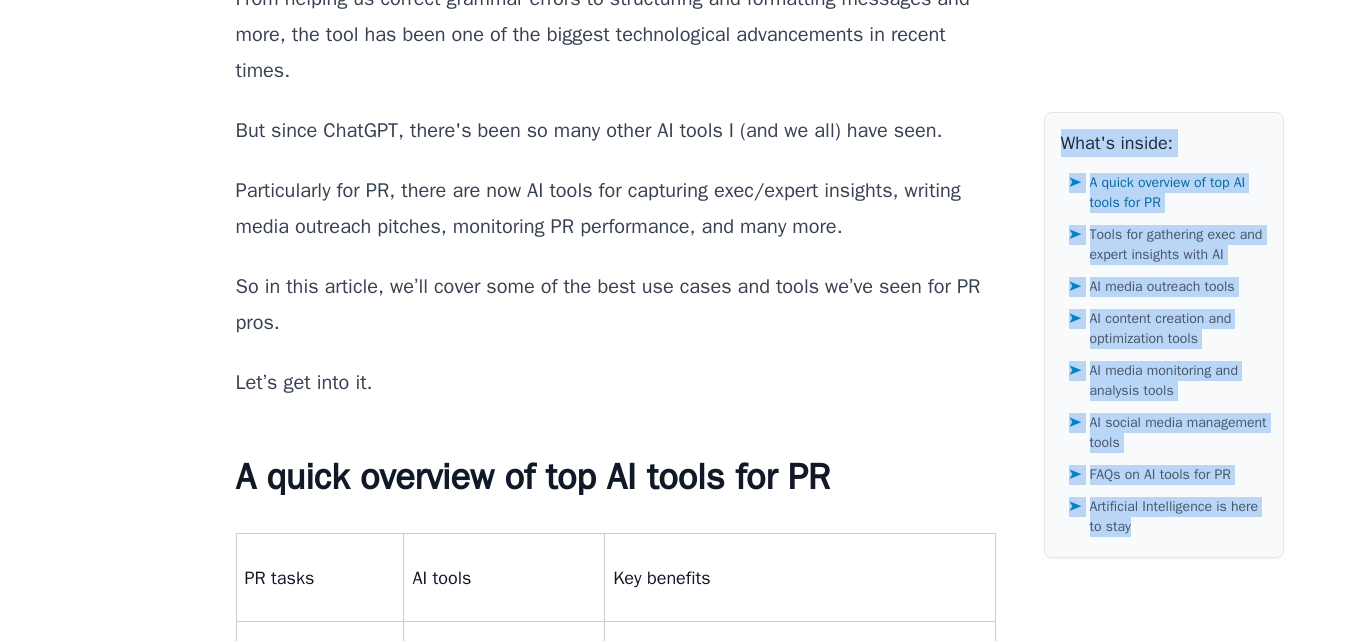 scroll, scrollTop: 1006, scrollLeft: 0, axis: vertical 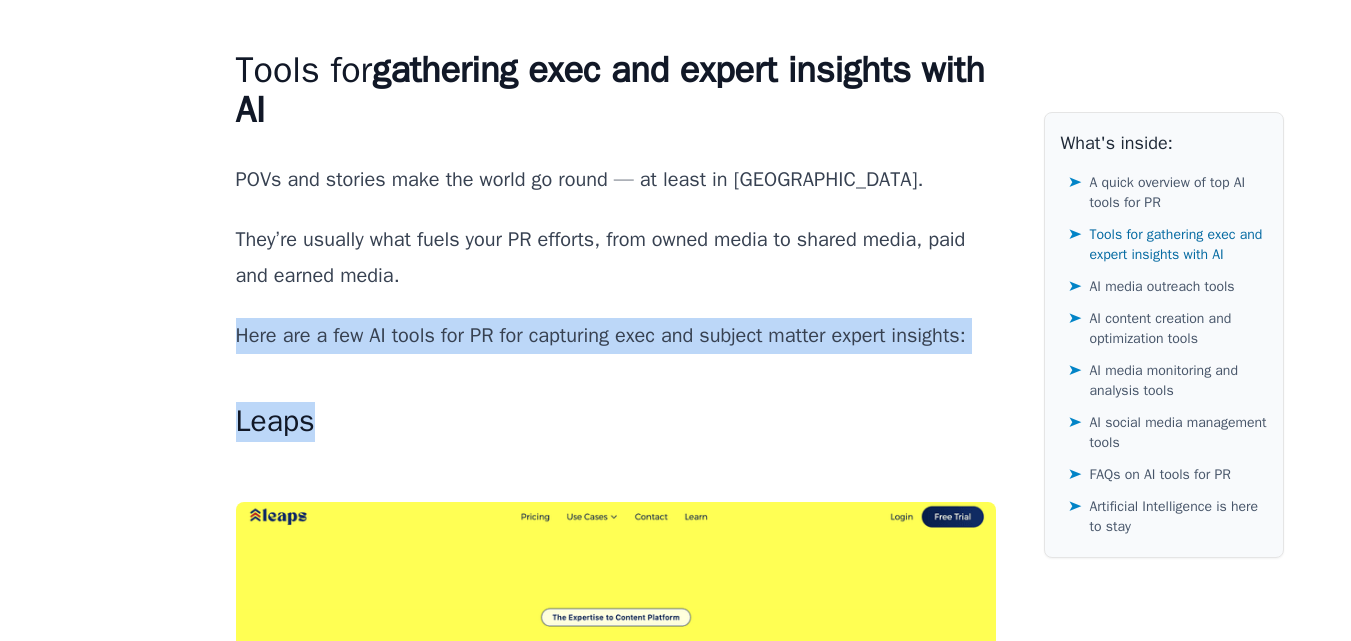 drag, startPoint x: 234, startPoint y: 337, endPoint x: 792, endPoint y: 441, distance: 567.609 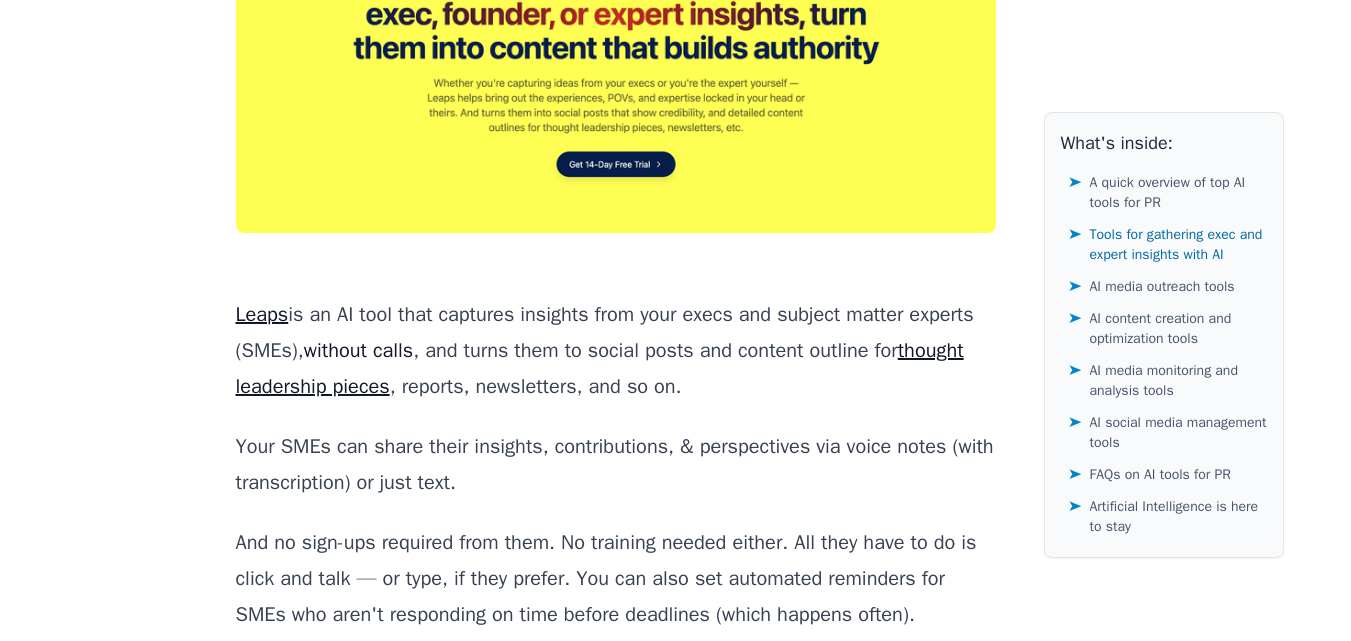 scroll, scrollTop: 3133, scrollLeft: 0, axis: vertical 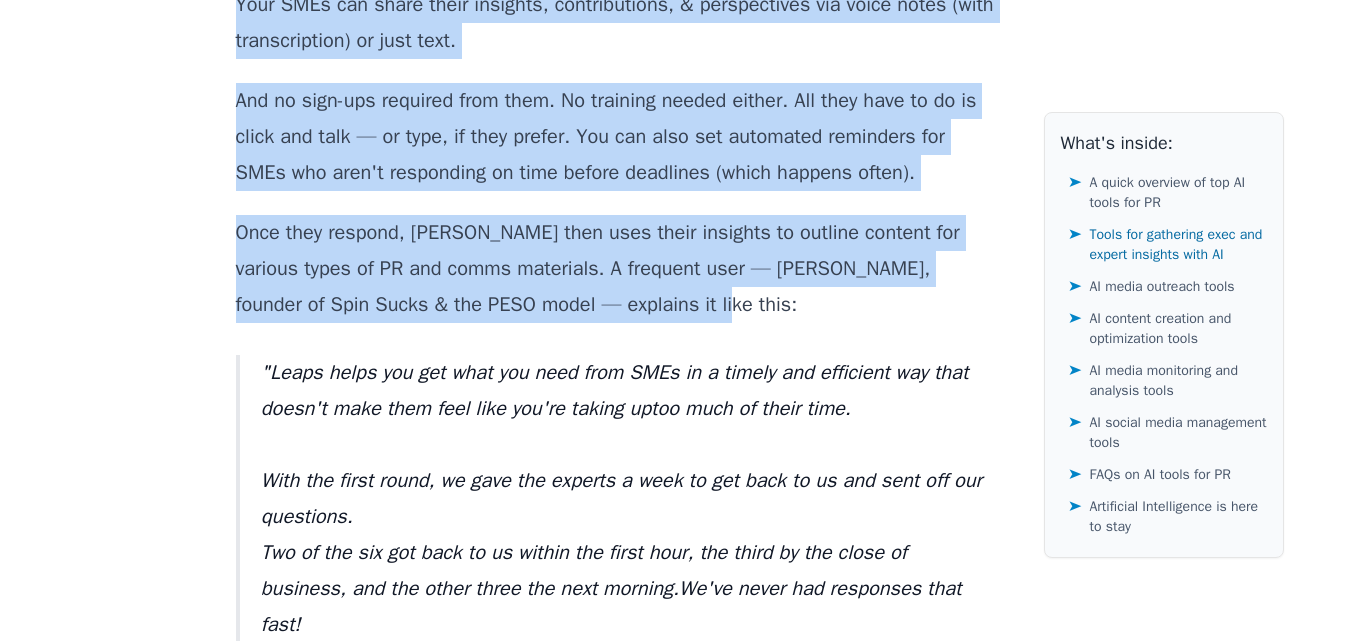 drag, startPoint x: 221, startPoint y: 265, endPoint x: 581, endPoint y: 295, distance: 361.24783 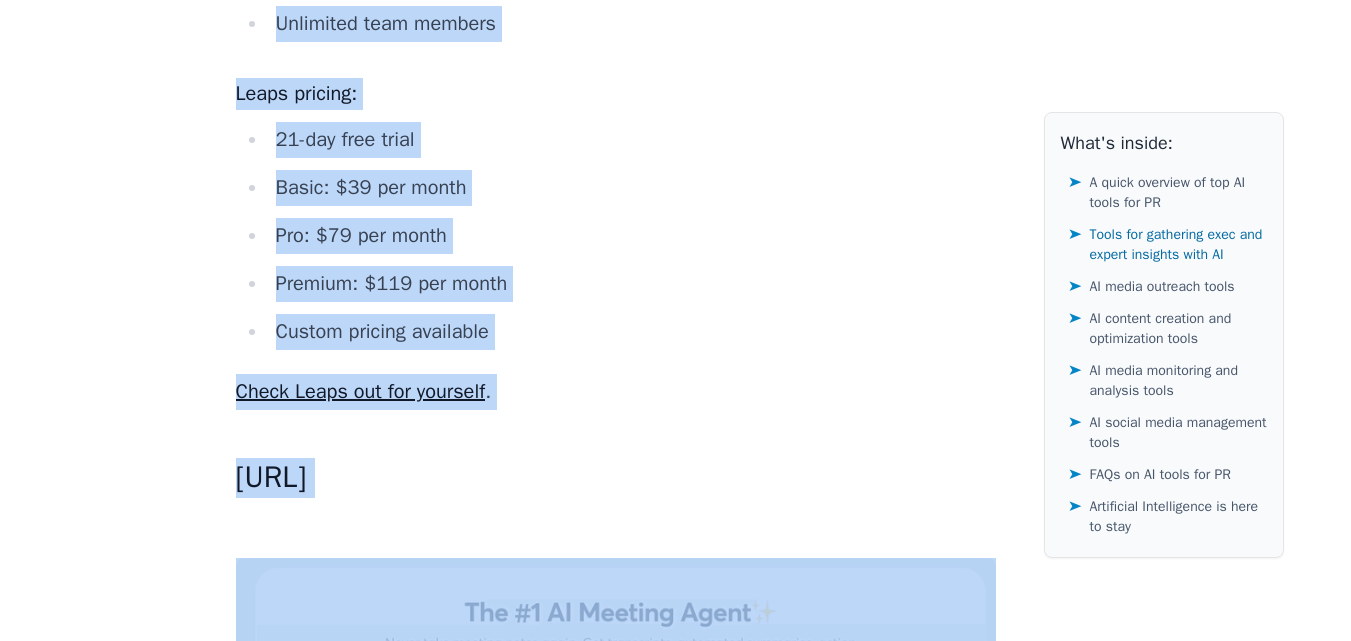 scroll, scrollTop: 4653, scrollLeft: 0, axis: vertical 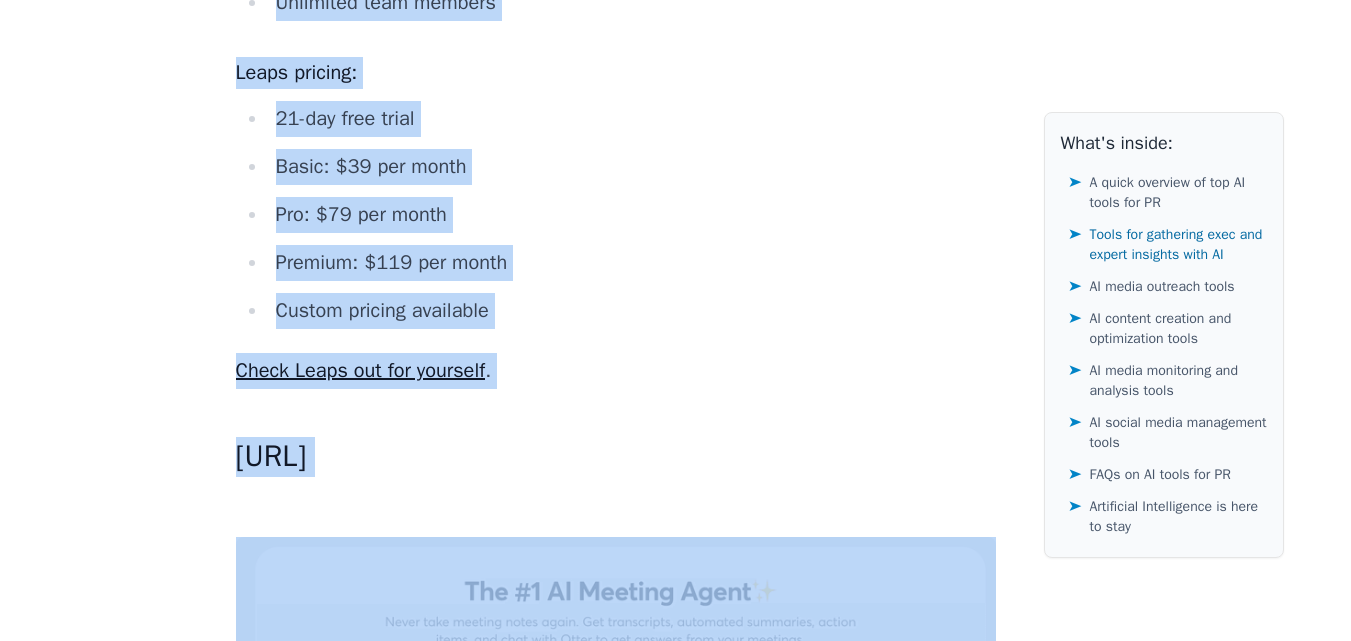 drag, startPoint x: 260, startPoint y: 372, endPoint x: 399, endPoint y: 433, distance: 151.79591 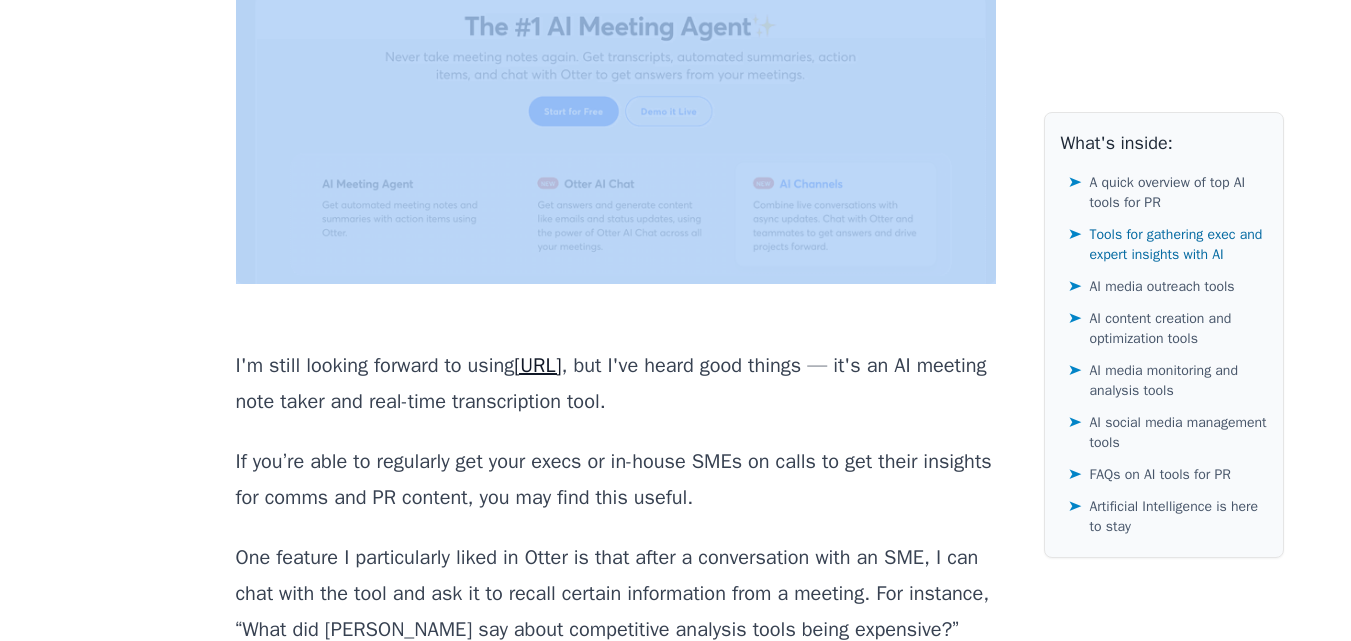 scroll, scrollTop: 5331, scrollLeft: 0, axis: vertical 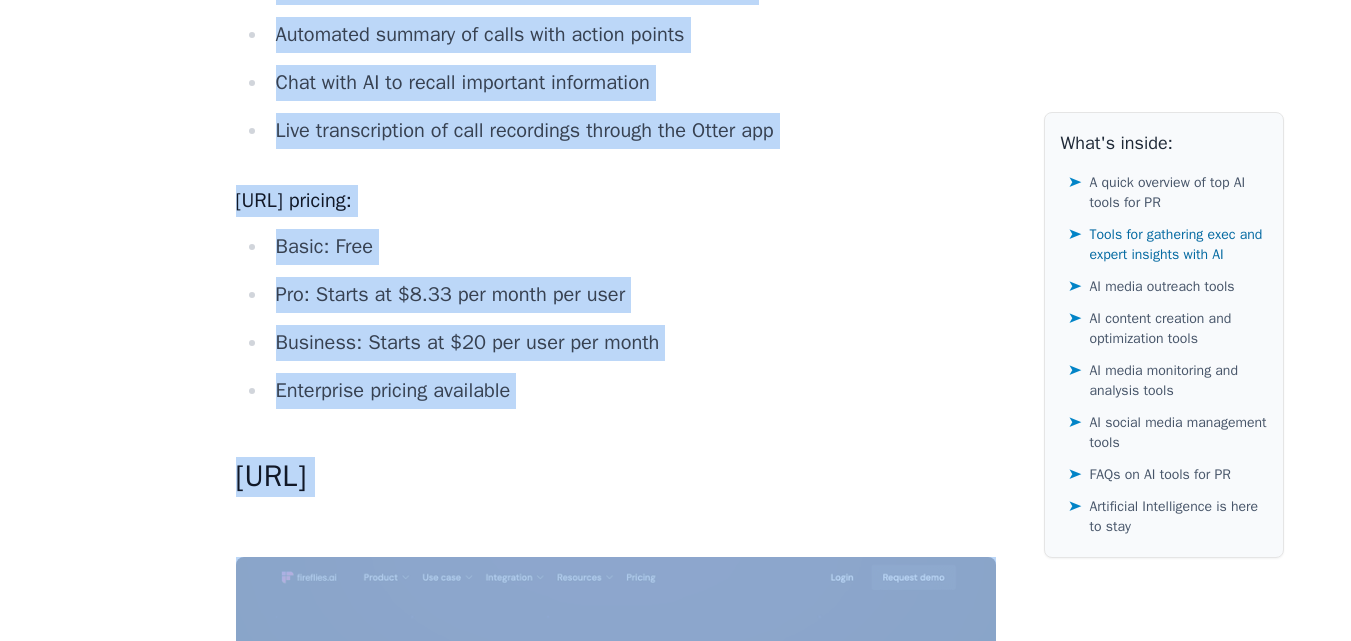 drag, startPoint x: 217, startPoint y: 252, endPoint x: 462, endPoint y: 455, distance: 318.1729 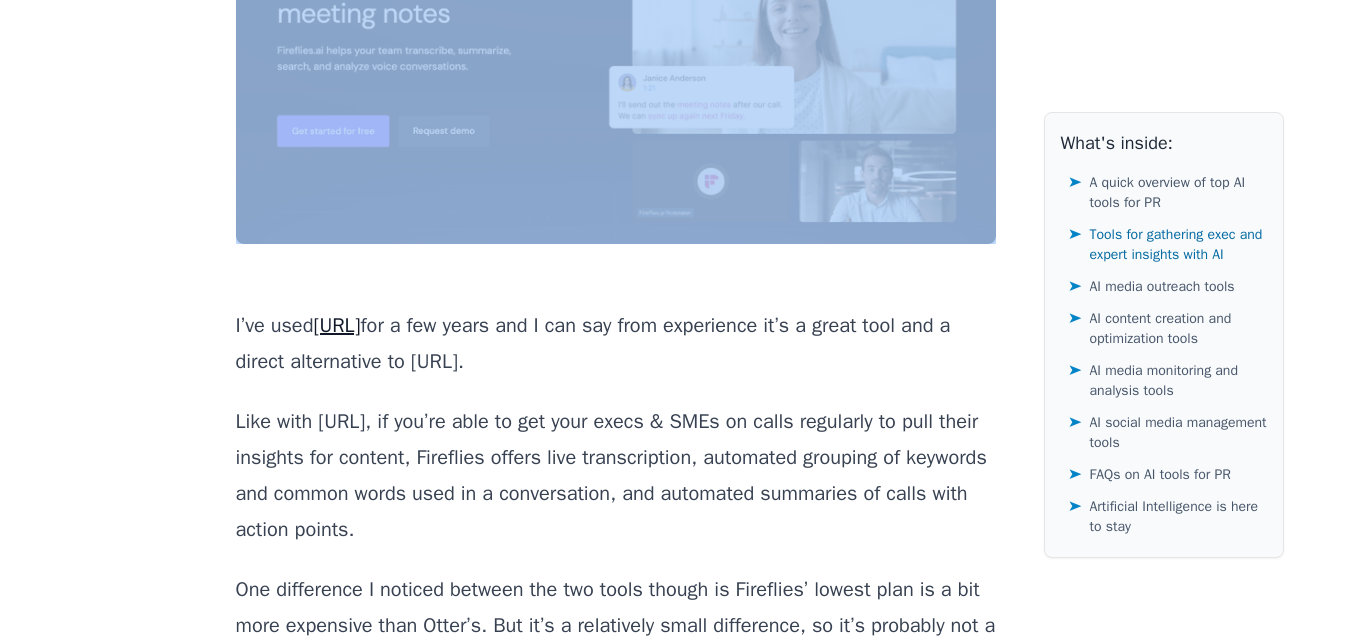 scroll, scrollTop: 6816, scrollLeft: 0, axis: vertical 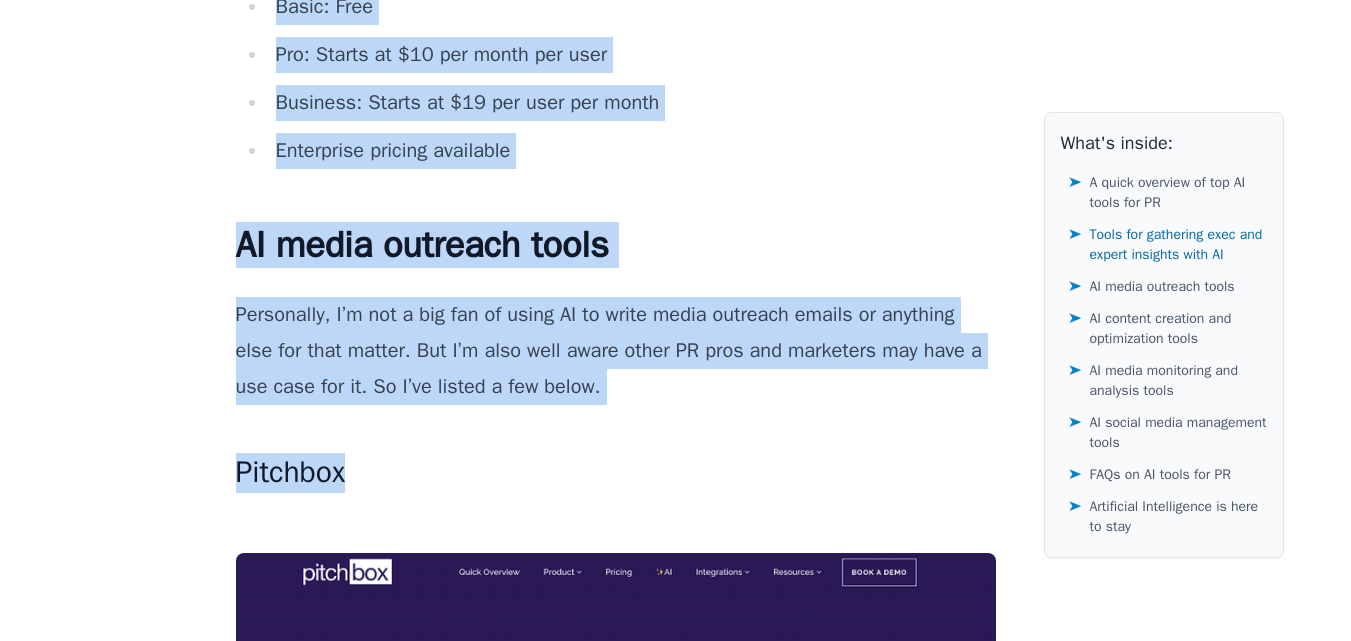 drag, startPoint x: 217, startPoint y: 279, endPoint x: 395, endPoint y: 464, distance: 256.72748 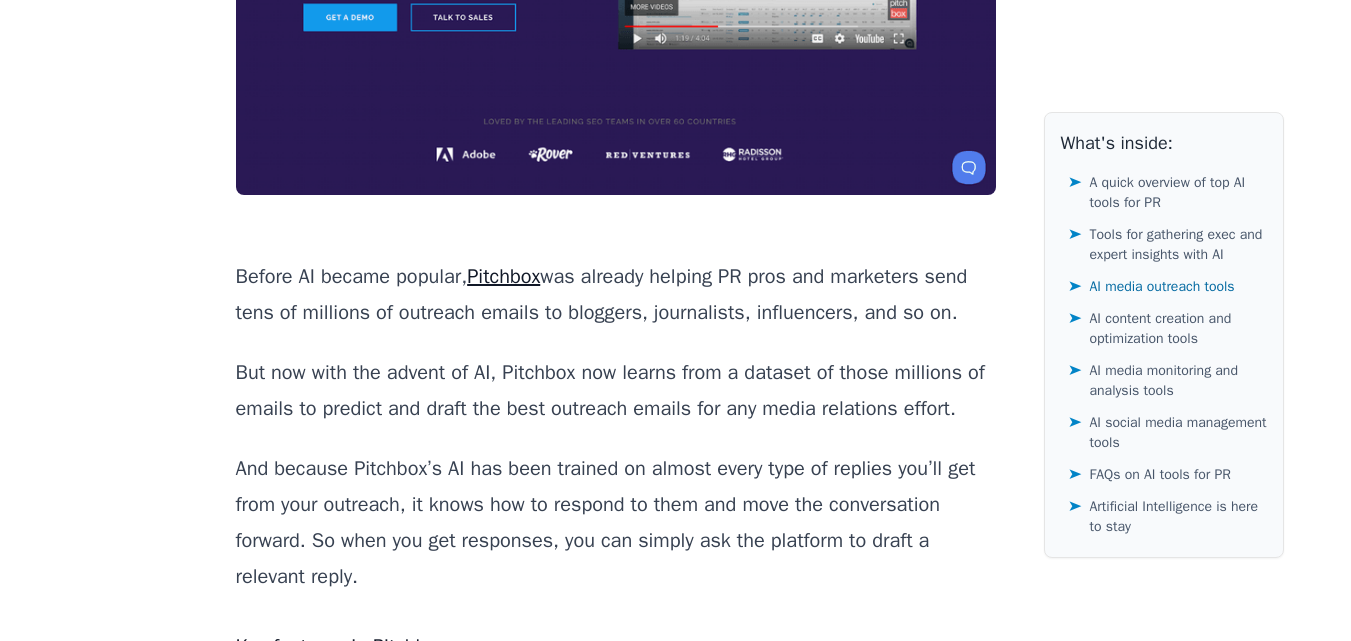 scroll, scrollTop: 8733, scrollLeft: 0, axis: vertical 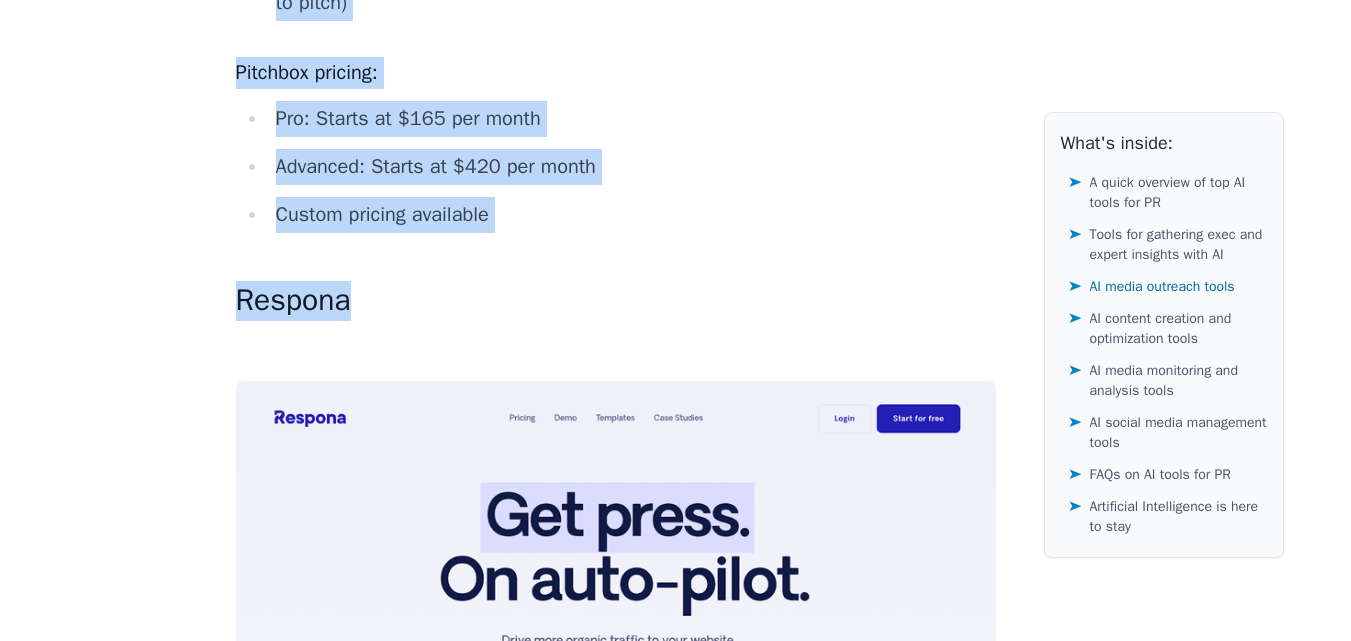 drag, startPoint x: 239, startPoint y: 217, endPoint x: 532, endPoint y: 270, distance: 297.75494 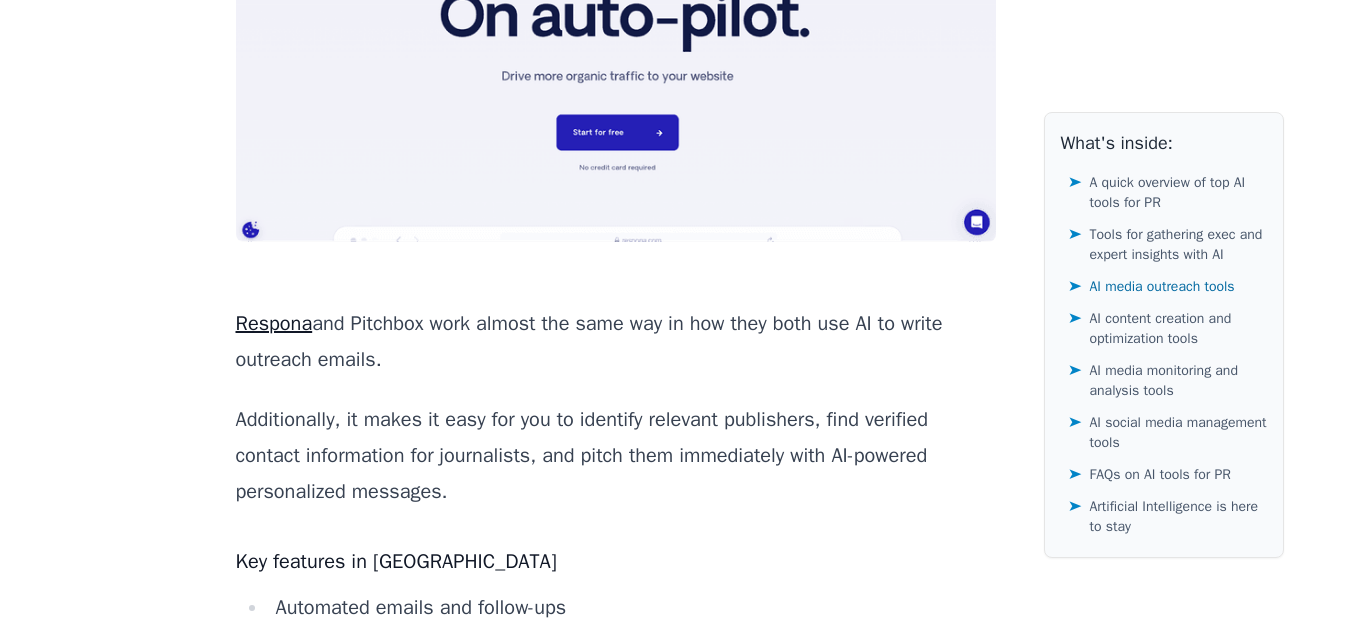 scroll, scrollTop: 10167, scrollLeft: 0, axis: vertical 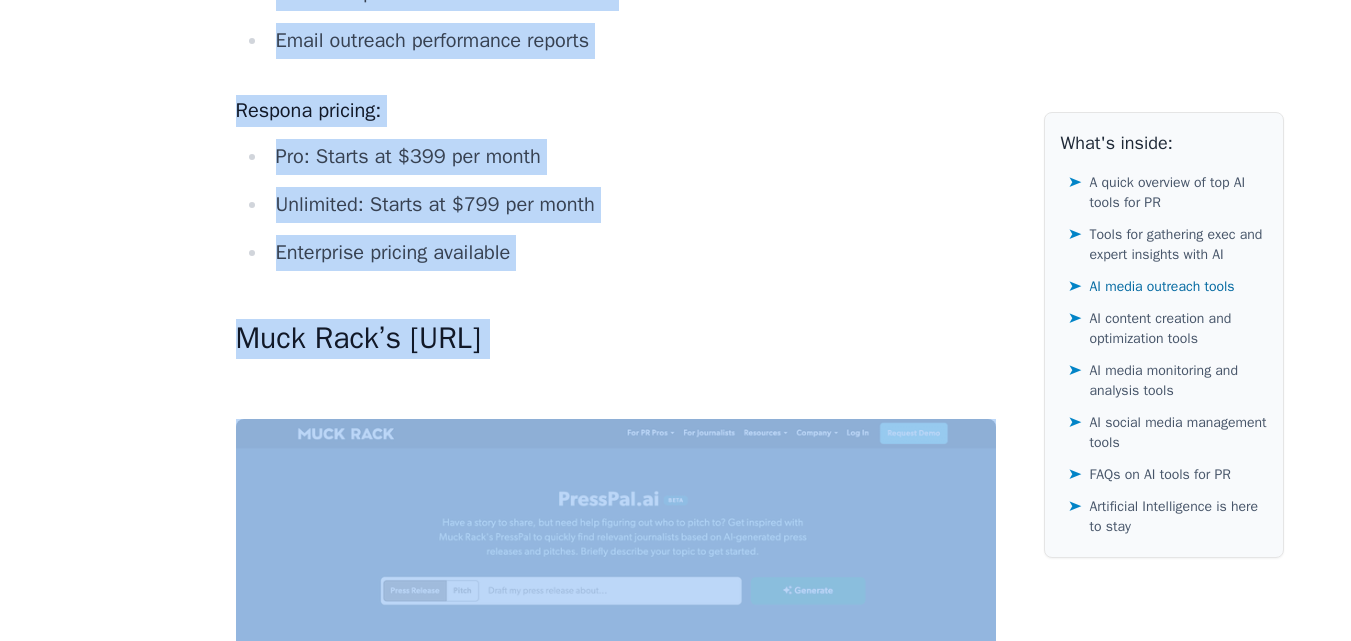 drag, startPoint x: 232, startPoint y: 265, endPoint x: 588, endPoint y: 359, distance: 368.20102 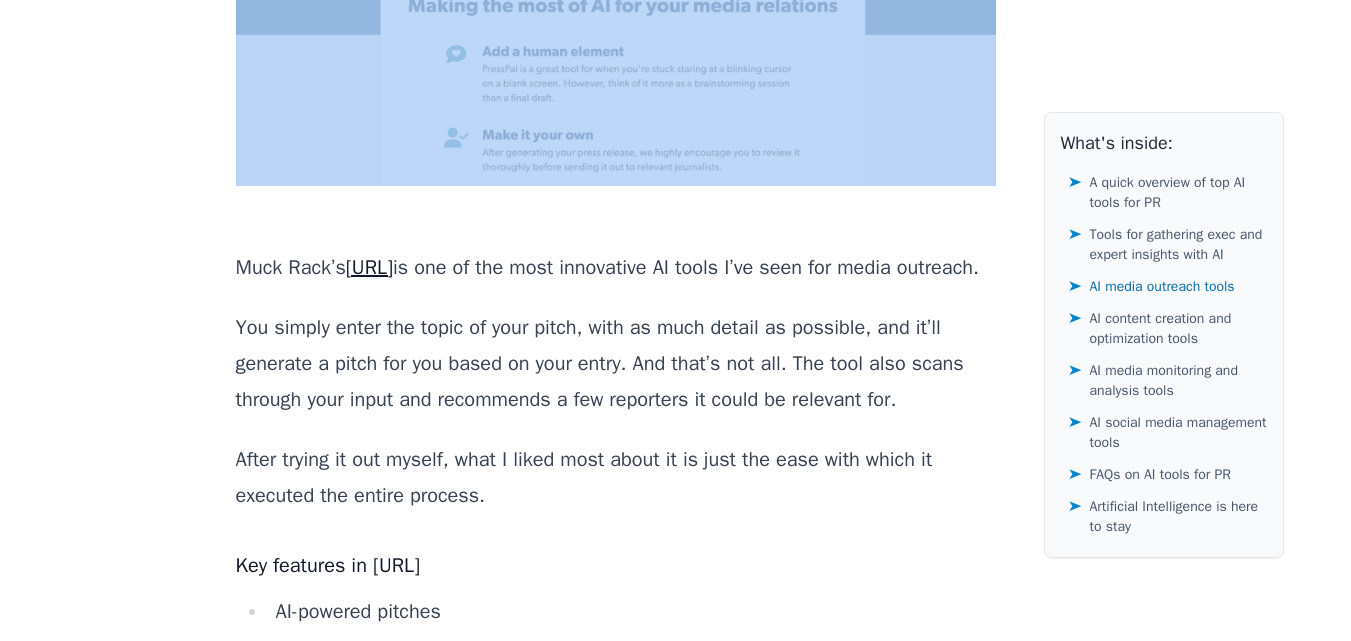 scroll, scrollTop: 11603, scrollLeft: 0, axis: vertical 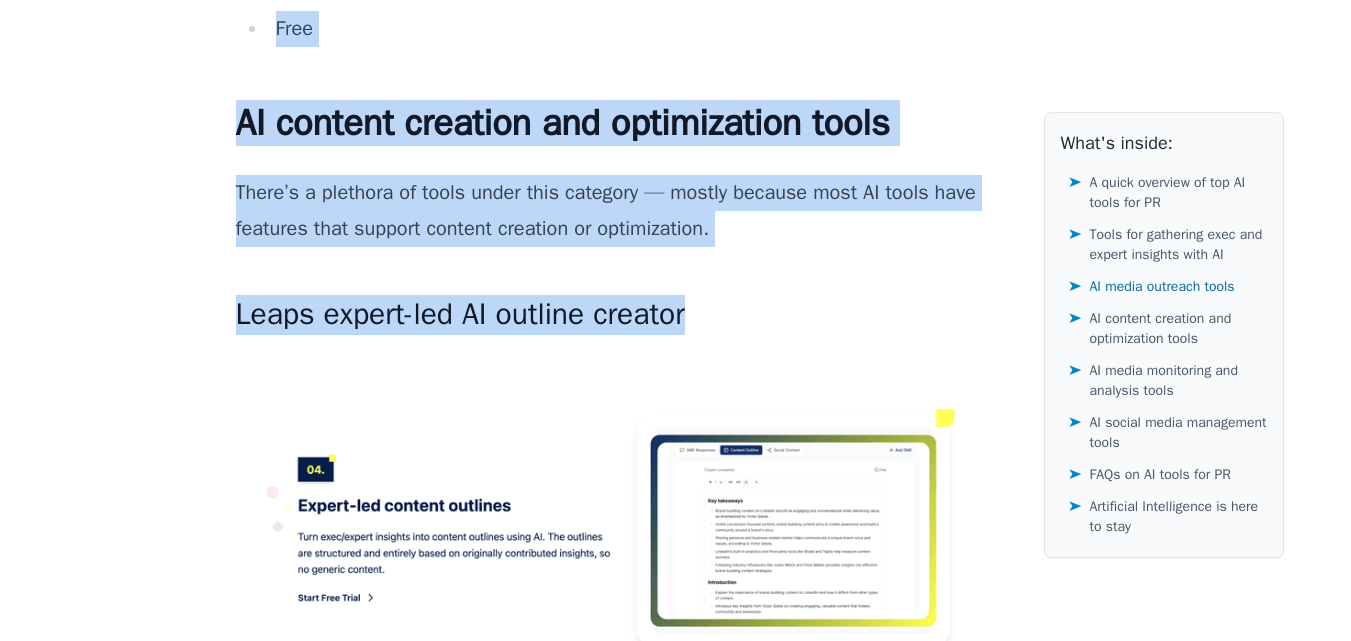 drag, startPoint x: 231, startPoint y: 247, endPoint x: 740, endPoint y: 396, distance: 530.3602 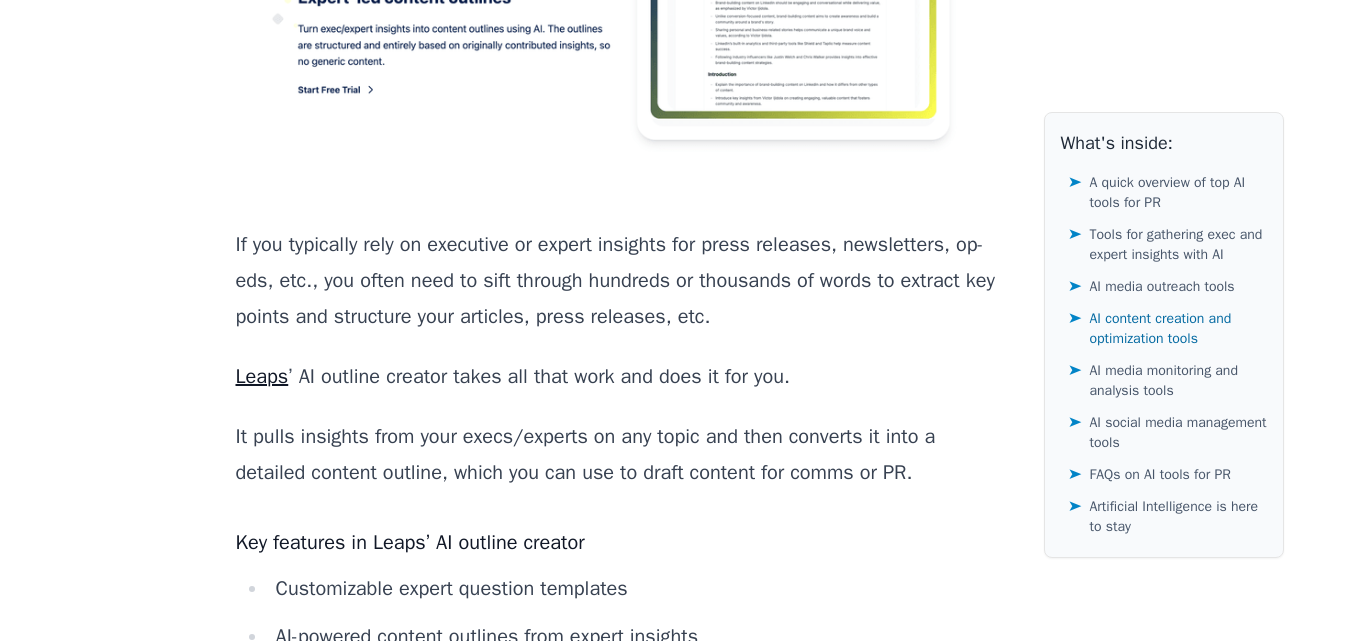 scroll, scrollTop: 12906, scrollLeft: 0, axis: vertical 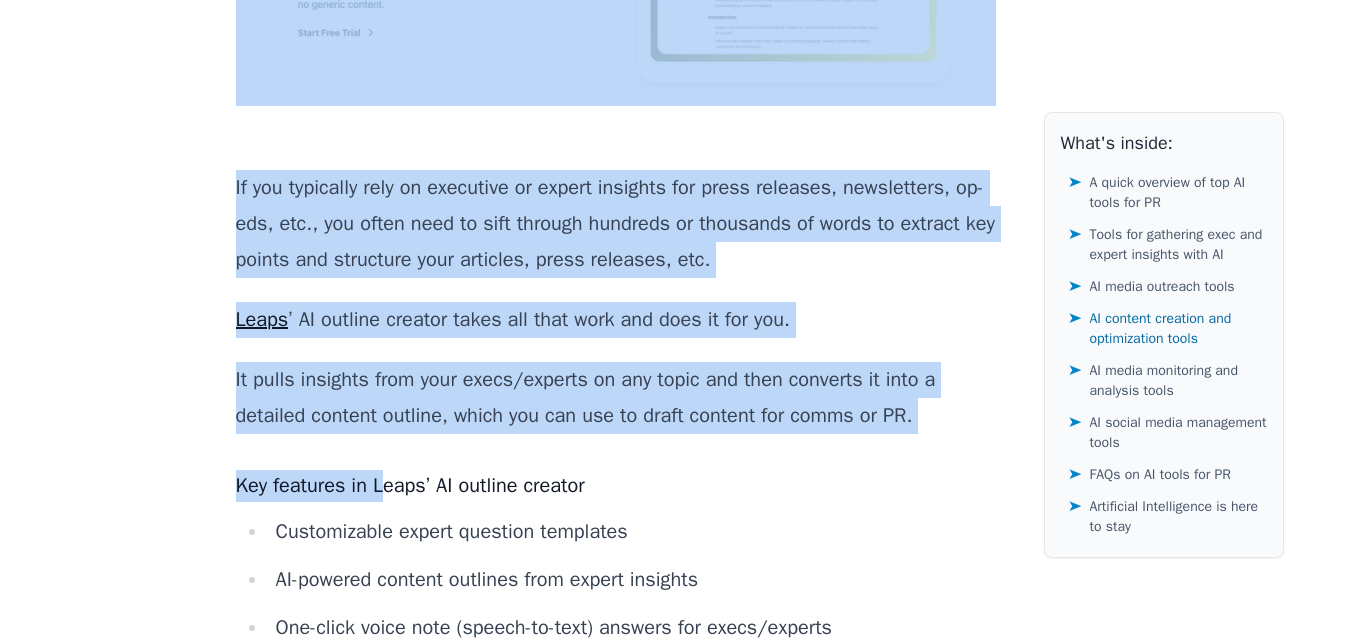 drag, startPoint x: 204, startPoint y: 261, endPoint x: 391, endPoint y: 550, distance: 344.22375 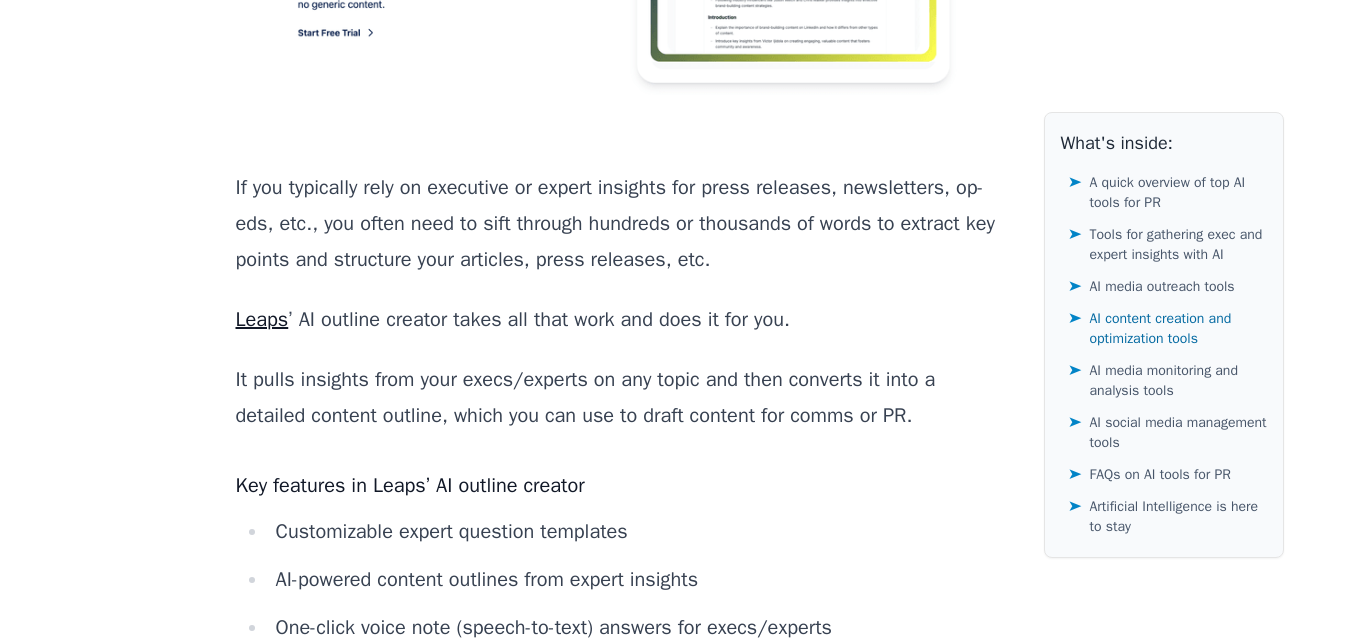 click on "If you typically rely on executive or expert insights for press releases, newsletters, op-eds, etc., you often need to sift through hundreds or thousands of words to extract key points and structure your articles, press releases, etc." at bounding box center (616, 224) 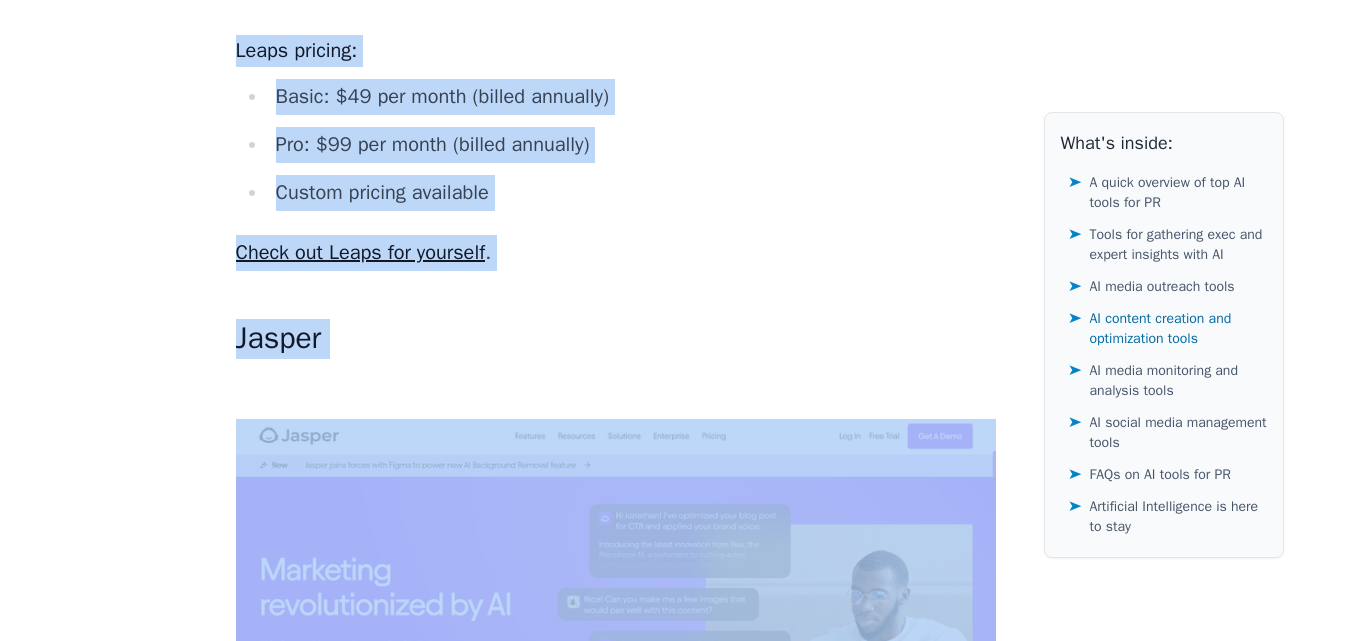 scroll, scrollTop: 13828, scrollLeft: 0, axis: vertical 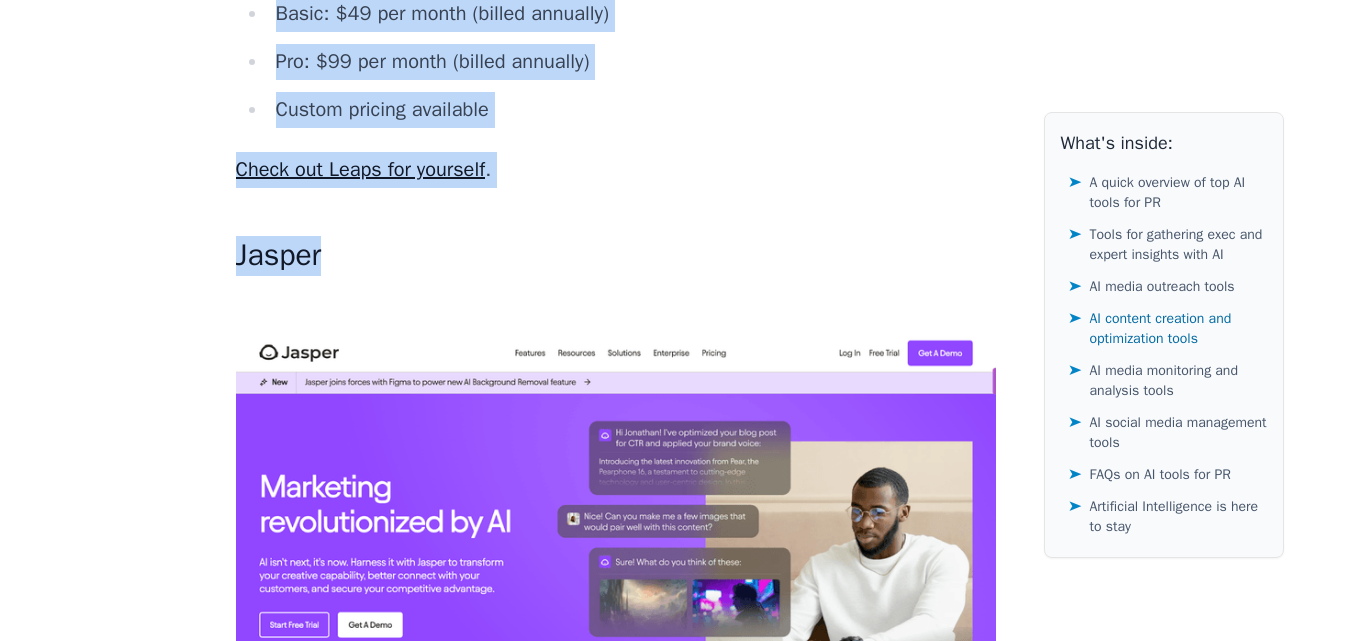drag, startPoint x: 228, startPoint y: 261, endPoint x: 332, endPoint y: 327, distance: 123.174675 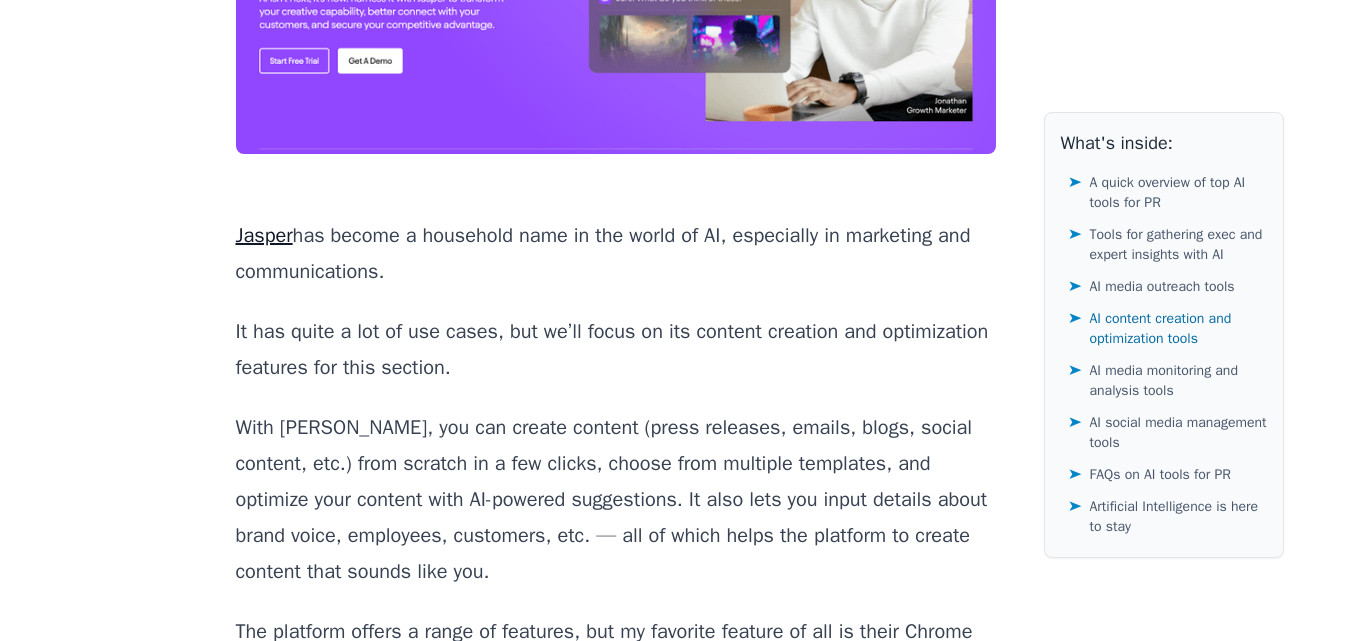 scroll, scrollTop: 14449, scrollLeft: 0, axis: vertical 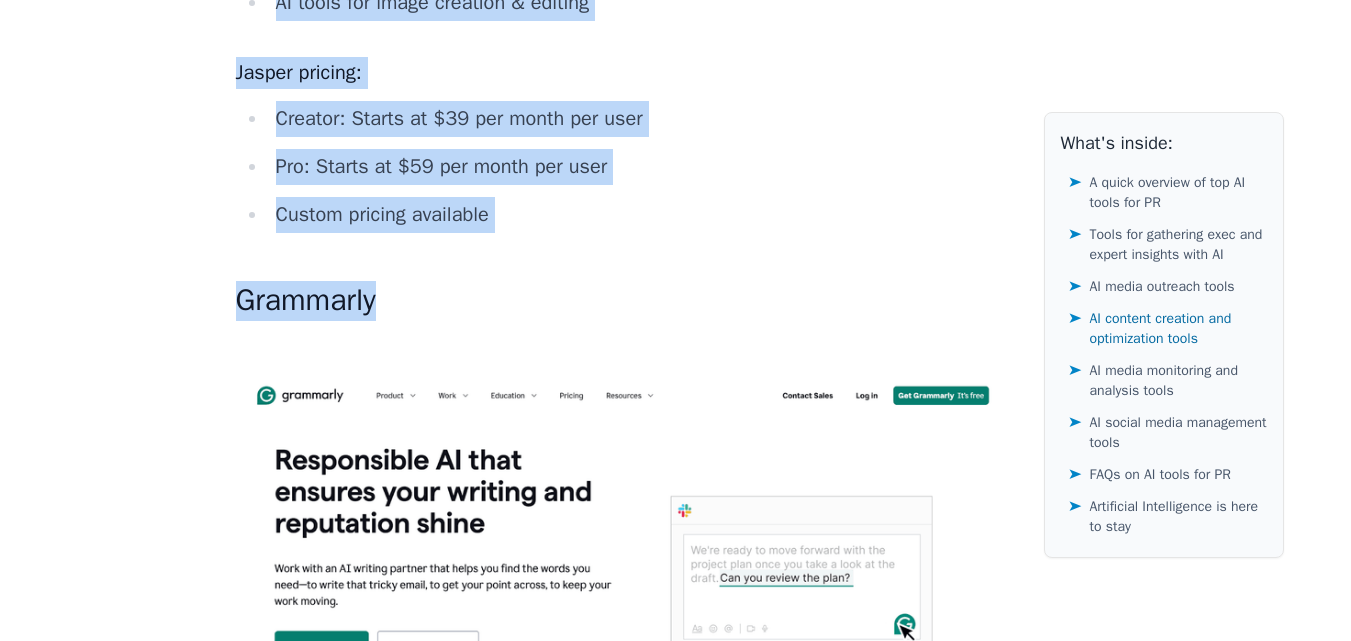 drag, startPoint x: 230, startPoint y: 257, endPoint x: 397, endPoint y: 390, distance: 213.49005 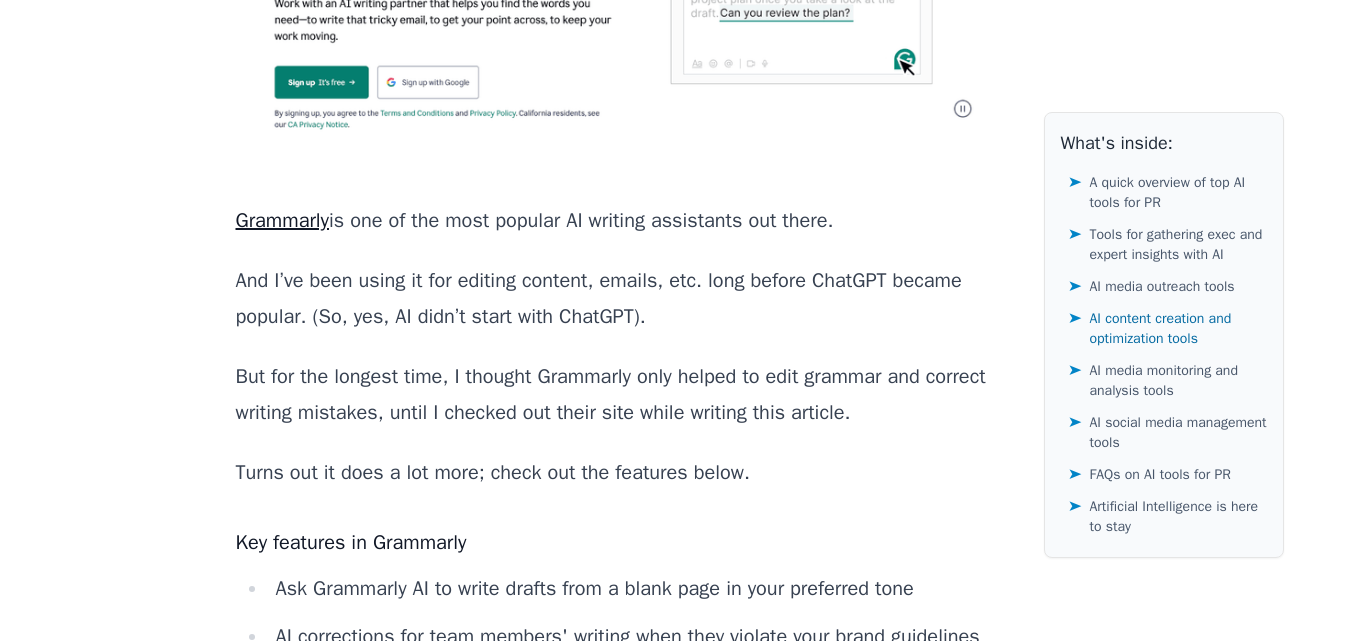 scroll, scrollTop: 16058, scrollLeft: 0, axis: vertical 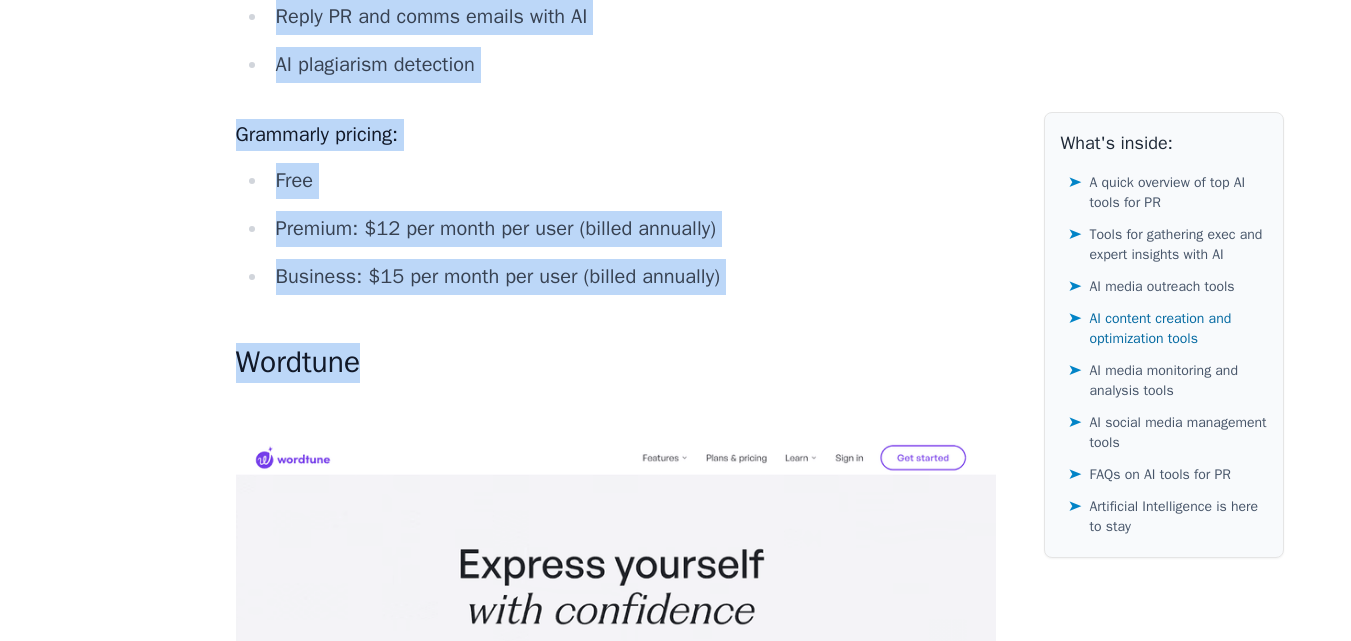 drag, startPoint x: 227, startPoint y: 236, endPoint x: 384, endPoint y: 434, distance: 252.69151 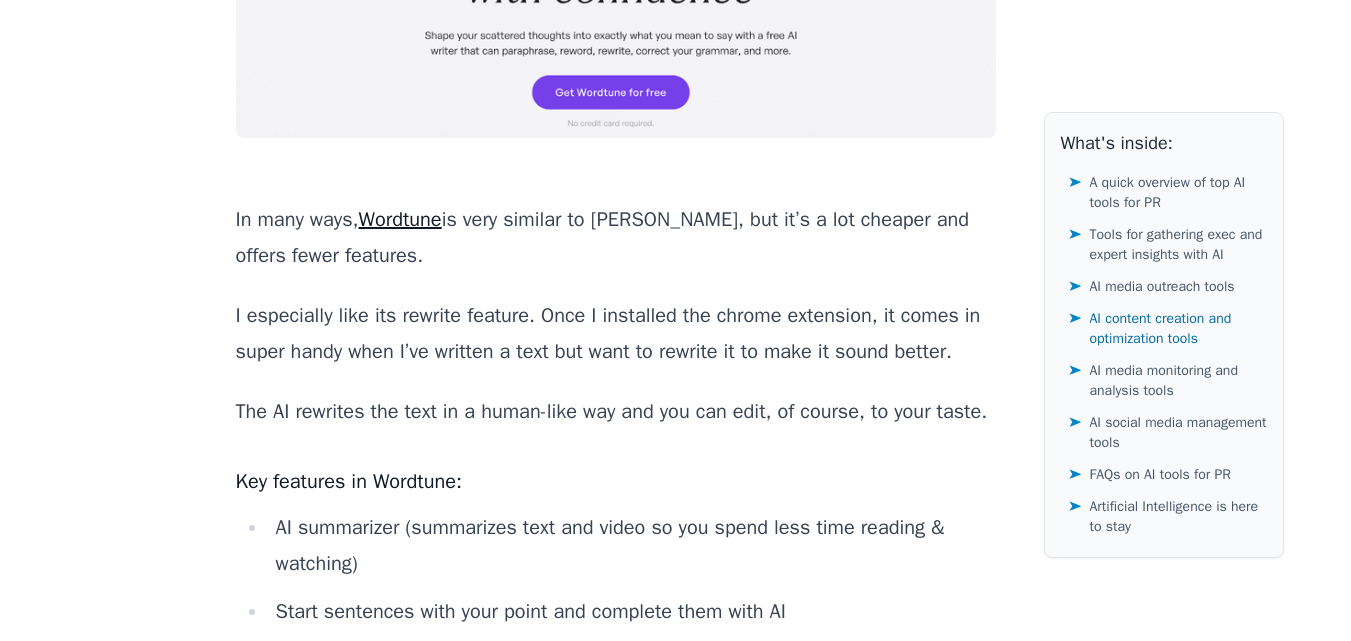 scroll, scrollTop: 17396, scrollLeft: 0, axis: vertical 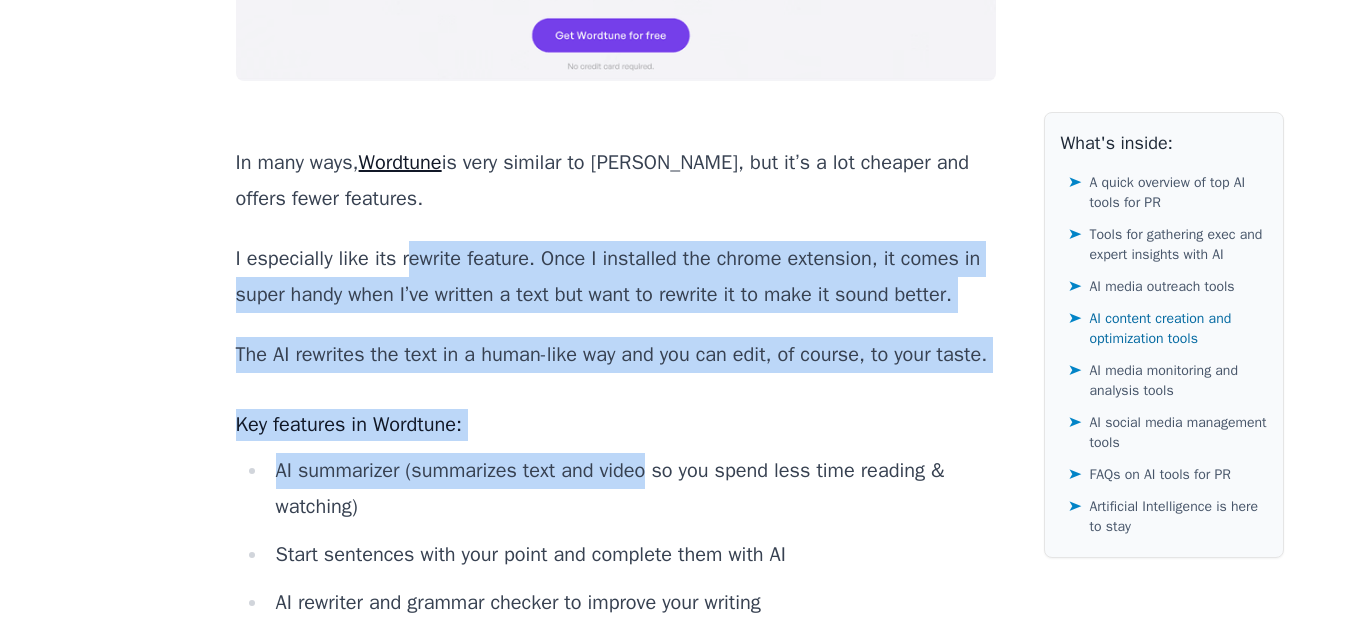 drag, startPoint x: 427, startPoint y: 417, endPoint x: 421, endPoint y: 335, distance: 82.219215 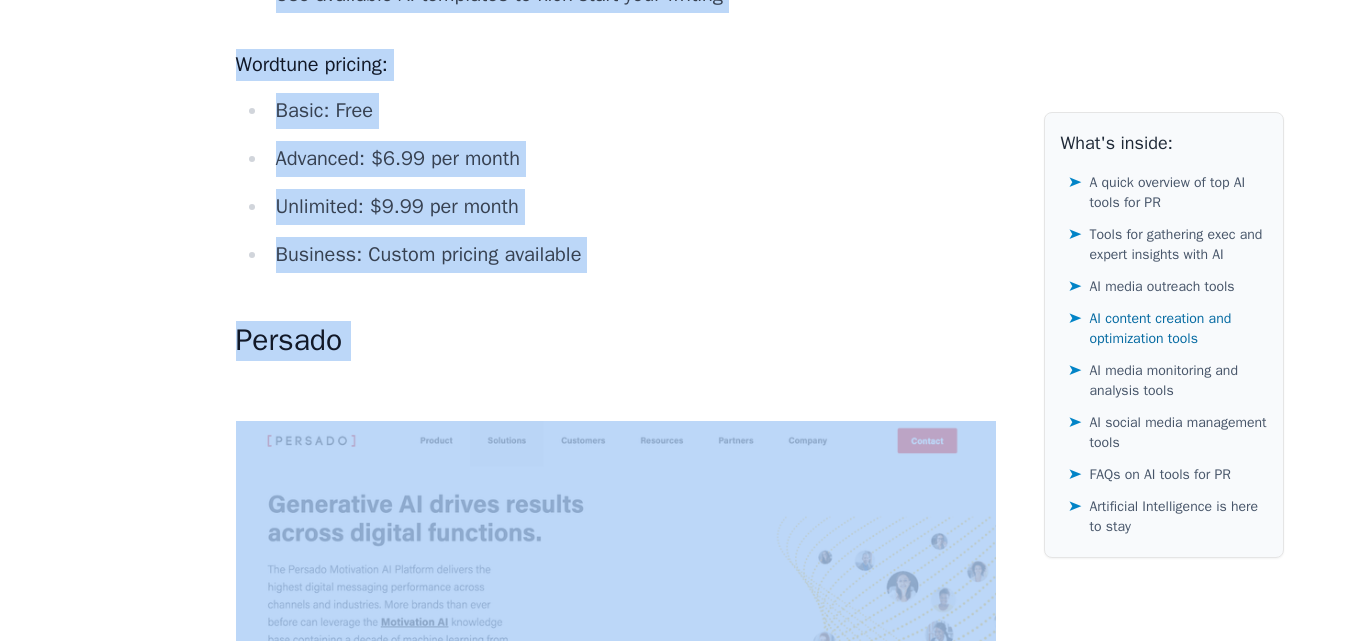 scroll, scrollTop: 18116, scrollLeft: 0, axis: vertical 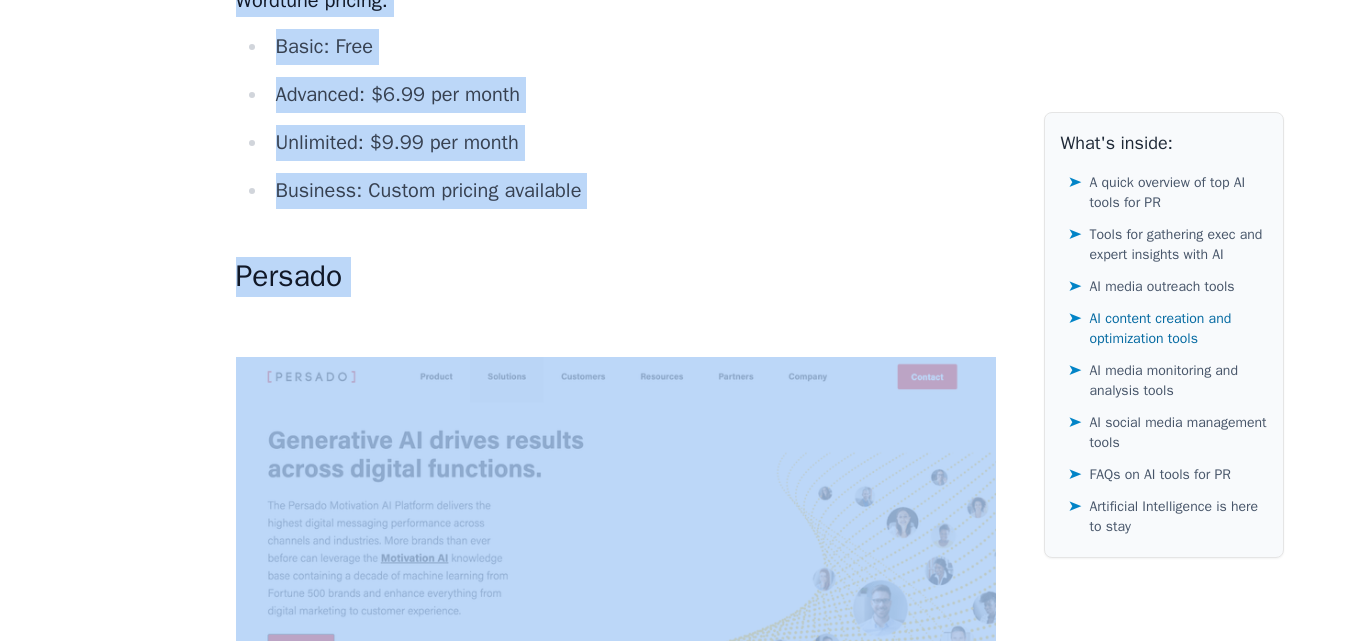 drag, startPoint x: 224, startPoint y: 238, endPoint x: 517, endPoint y: 308, distance: 301.24576 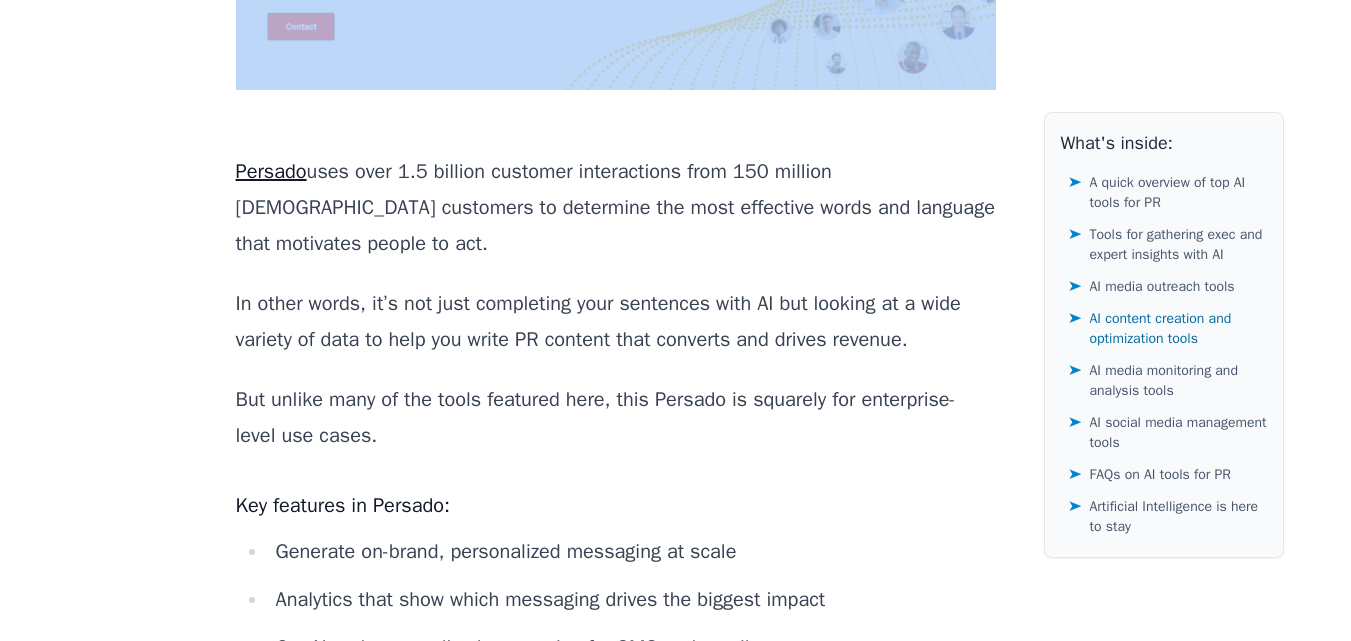 scroll, scrollTop: 18793, scrollLeft: 0, axis: vertical 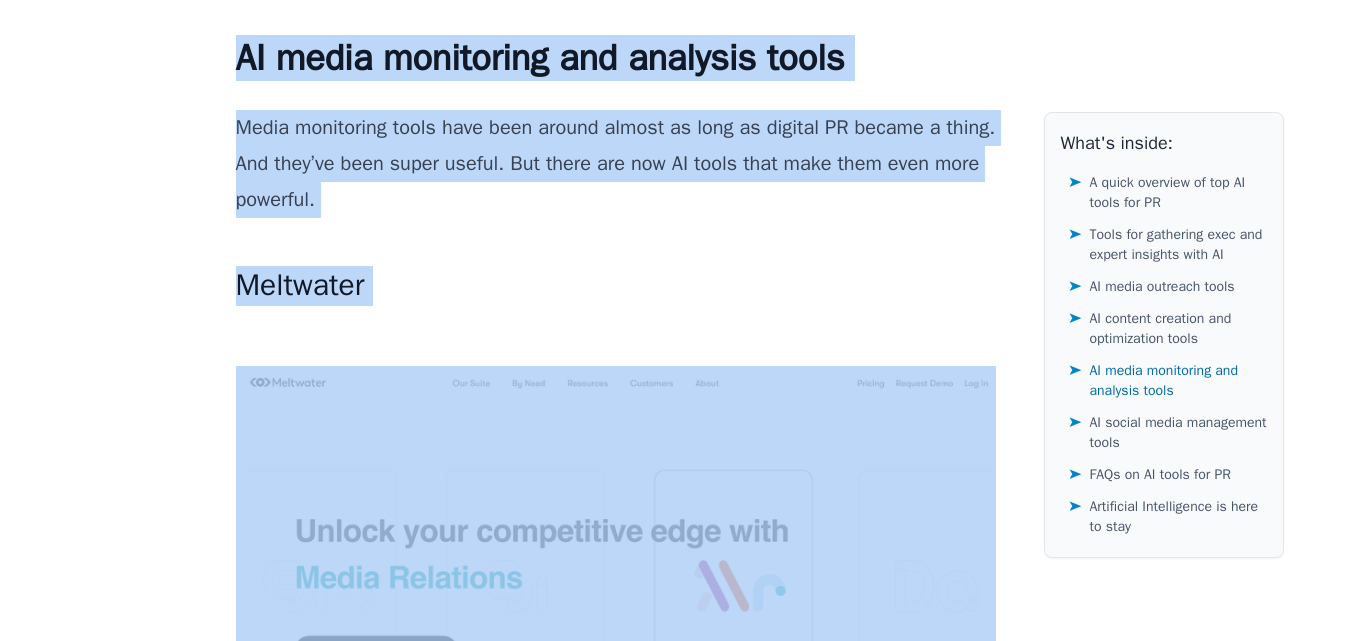 drag, startPoint x: 224, startPoint y: 181, endPoint x: 503, endPoint y: 362, distance: 332.5688 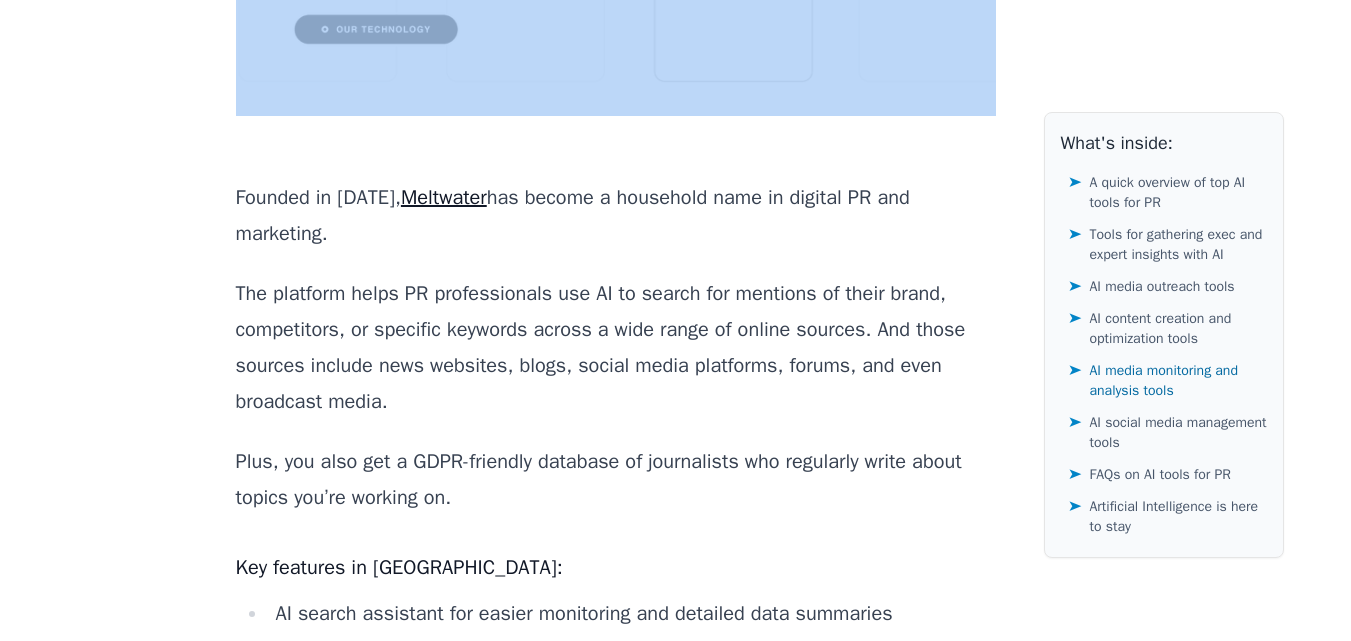 scroll, scrollTop: 20215, scrollLeft: 0, axis: vertical 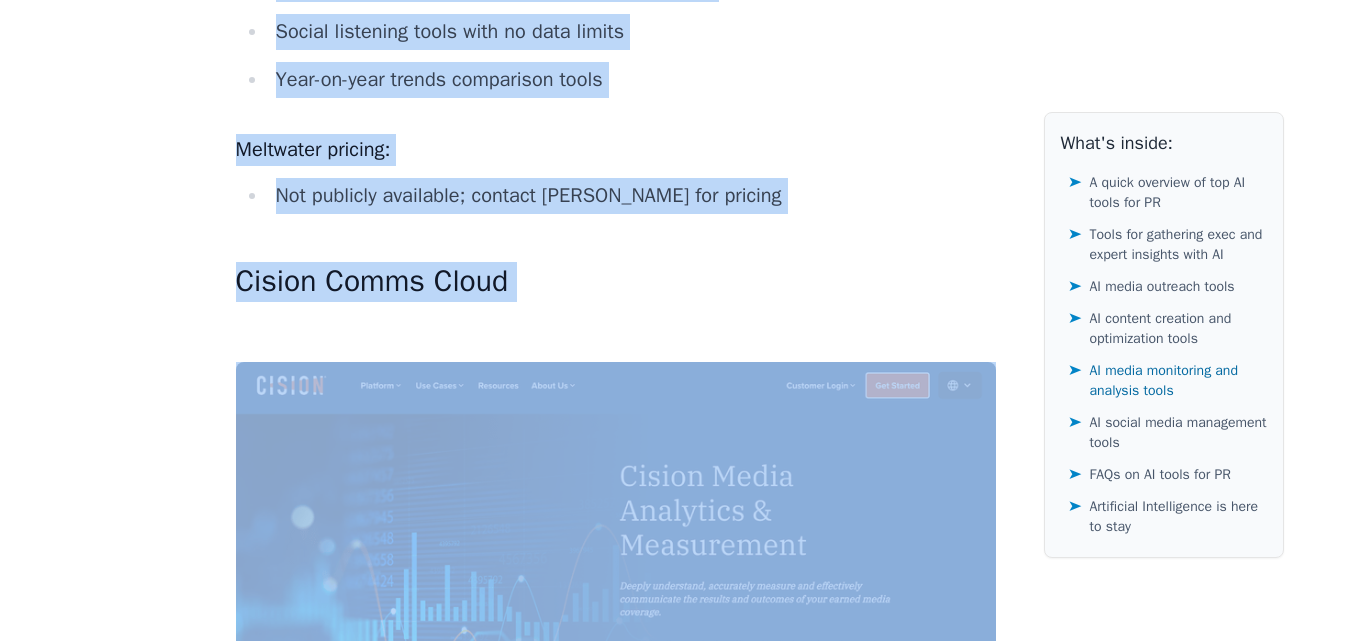 drag, startPoint x: 231, startPoint y: 183, endPoint x: 514, endPoint y: 344, distance: 325.59177 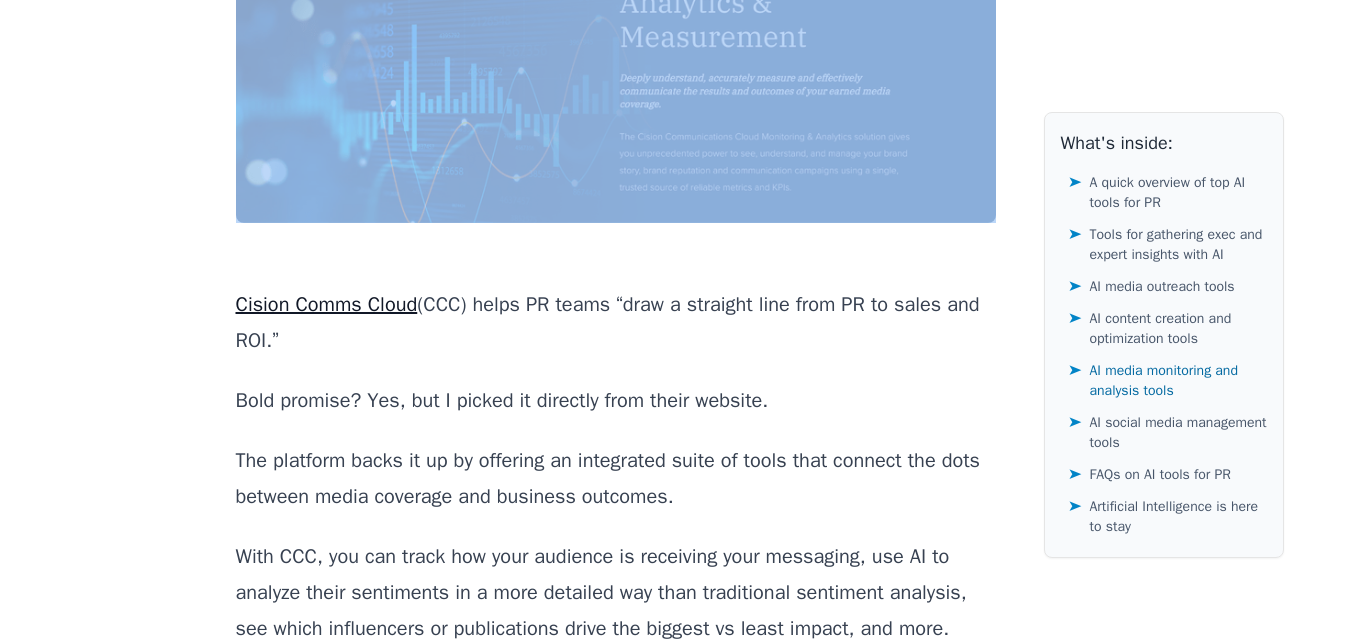 scroll, scrollTop: 21505, scrollLeft: 0, axis: vertical 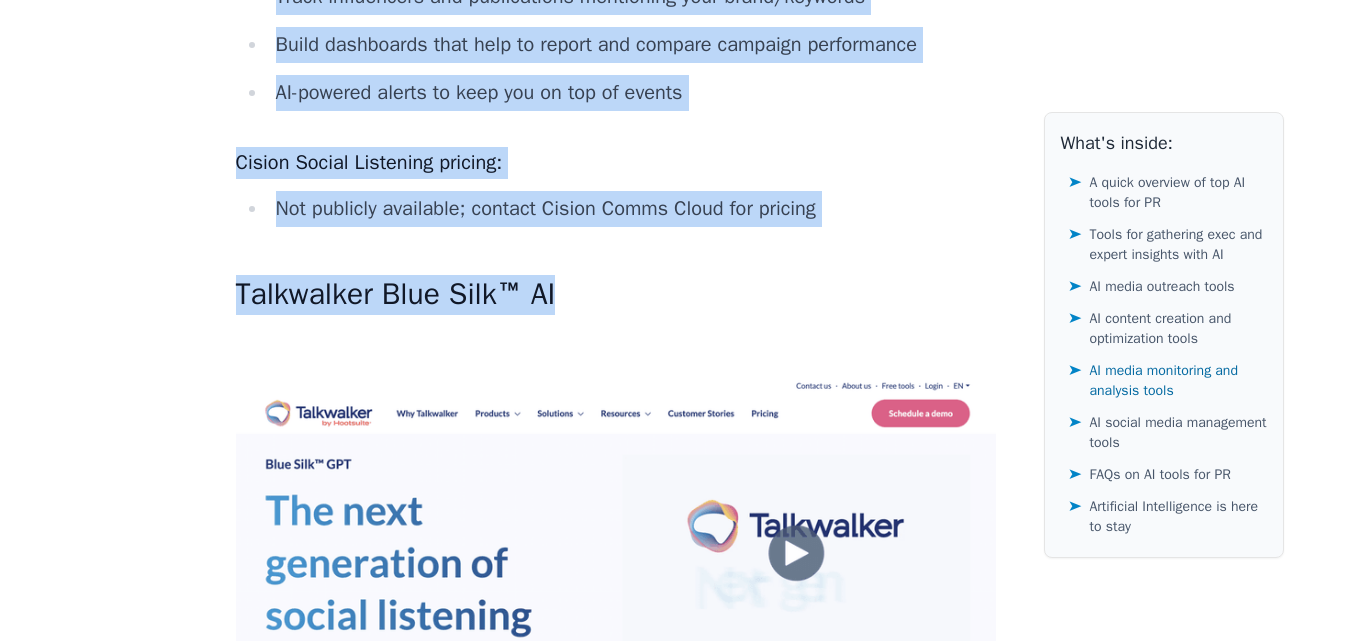 drag, startPoint x: 223, startPoint y: 227, endPoint x: 601, endPoint y: 316, distance: 388.33618 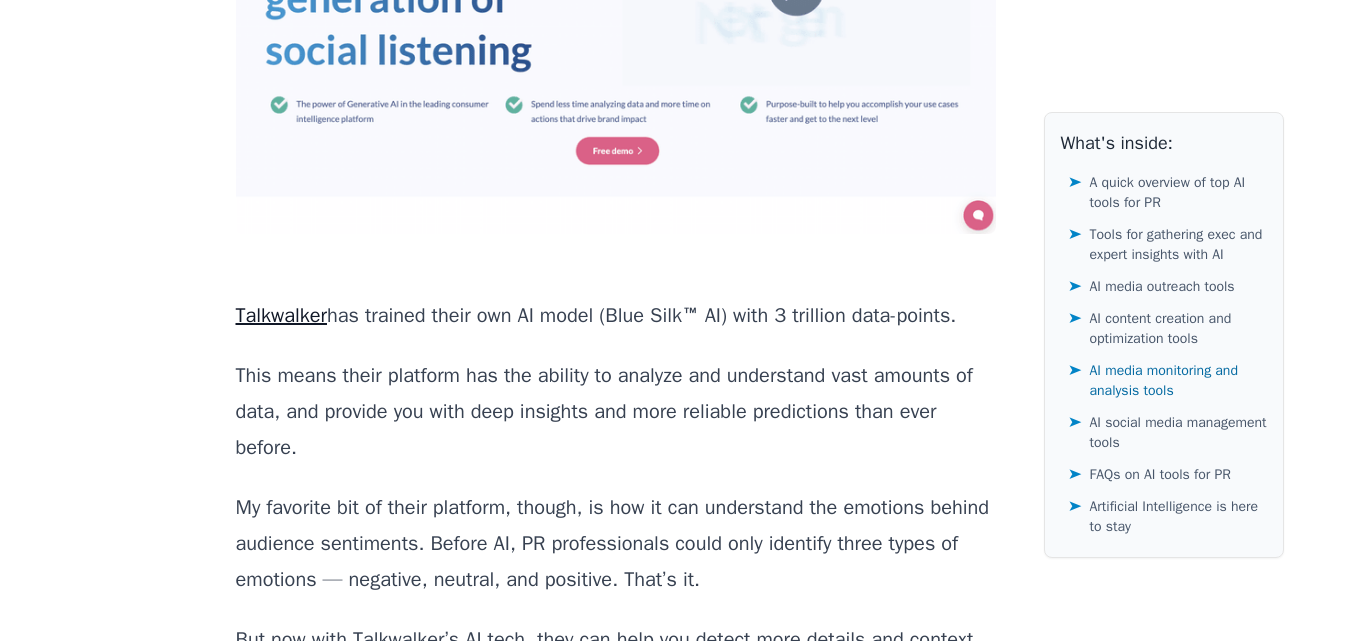 scroll, scrollTop: 22941, scrollLeft: 0, axis: vertical 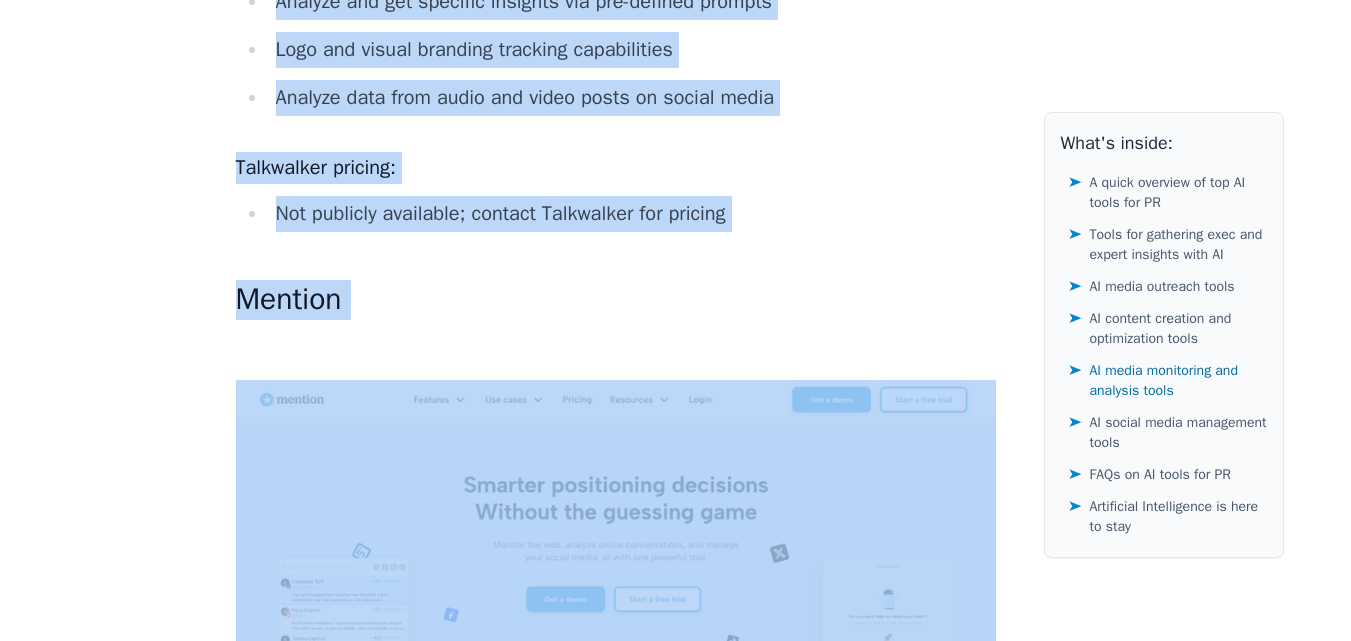 drag, startPoint x: 219, startPoint y: 296, endPoint x: 436, endPoint y: 364, distance: 227.40492 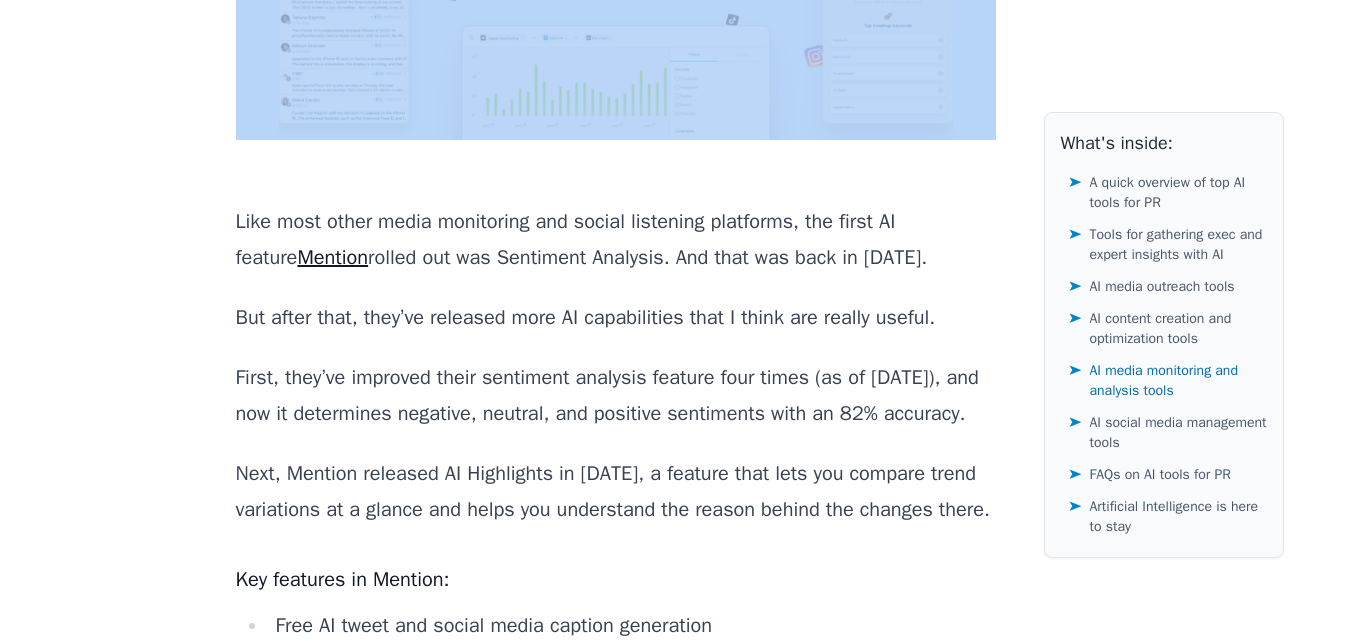 scroll, scrollTop: 24485, scrollLeft: 0, axis: vertical 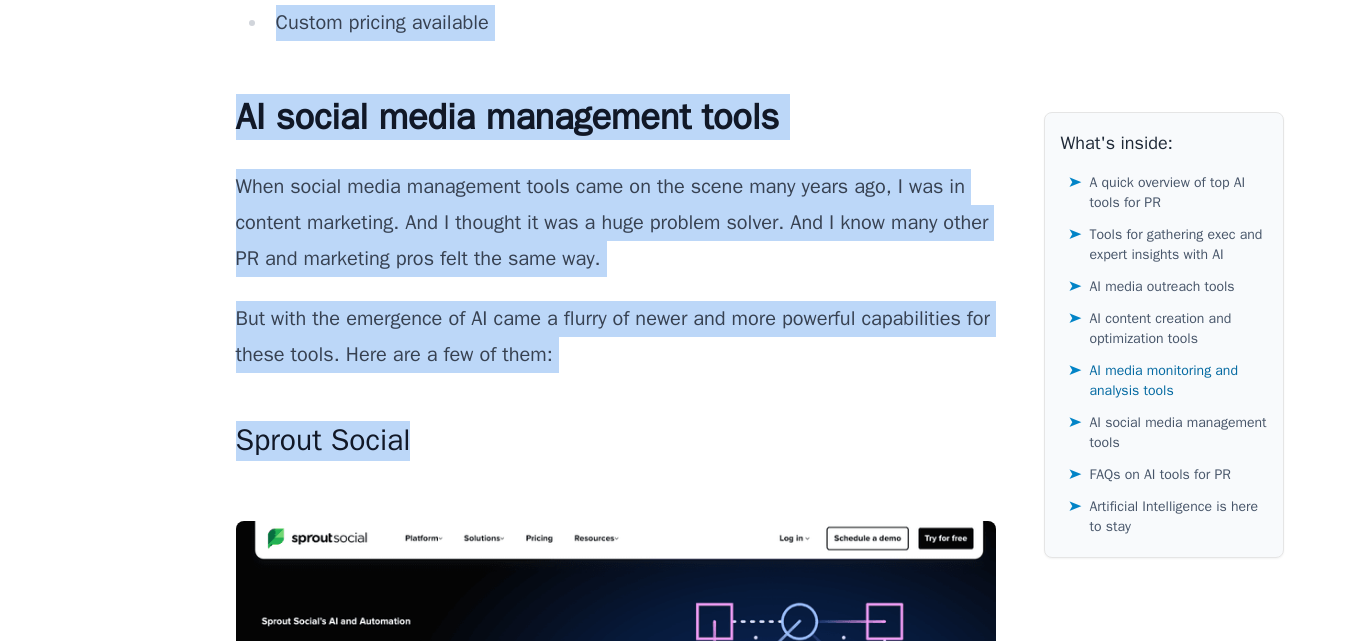 drag, startPoint x: 234, startPoint y: 199, endPoint x: 519, endPoint y: 558, distance: 458.3732 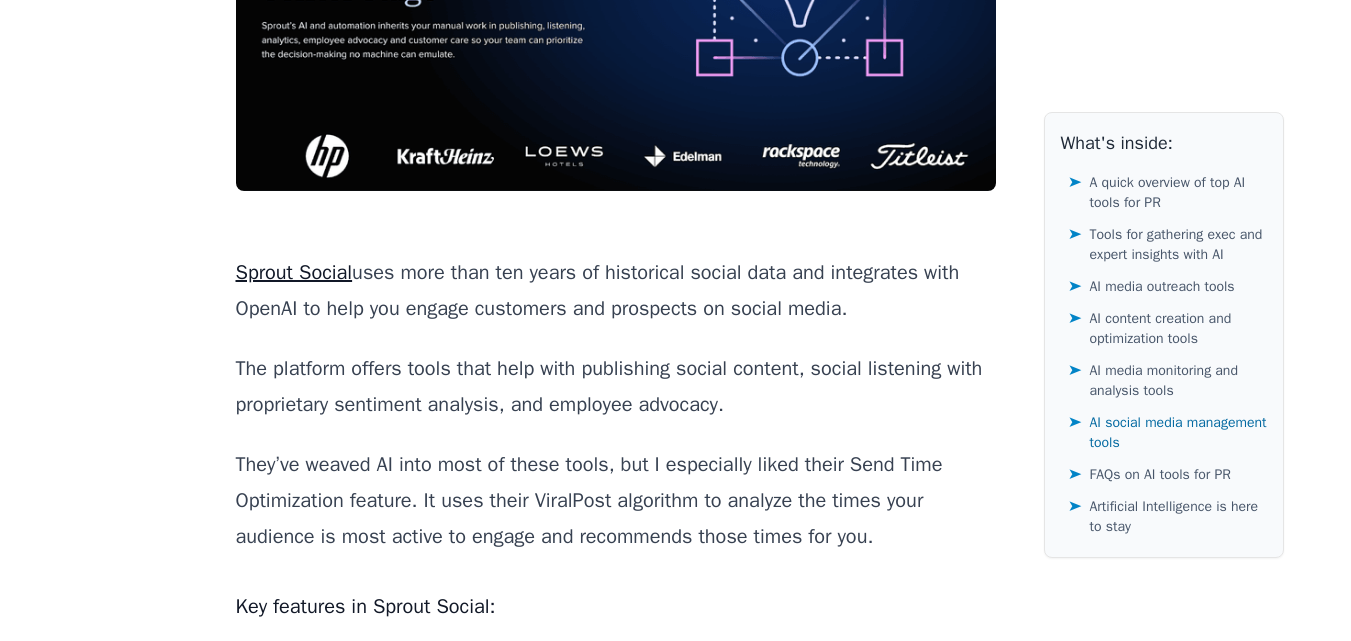 scroll, scrollTop: 26330, scrollLeft: 0, axis: vertical 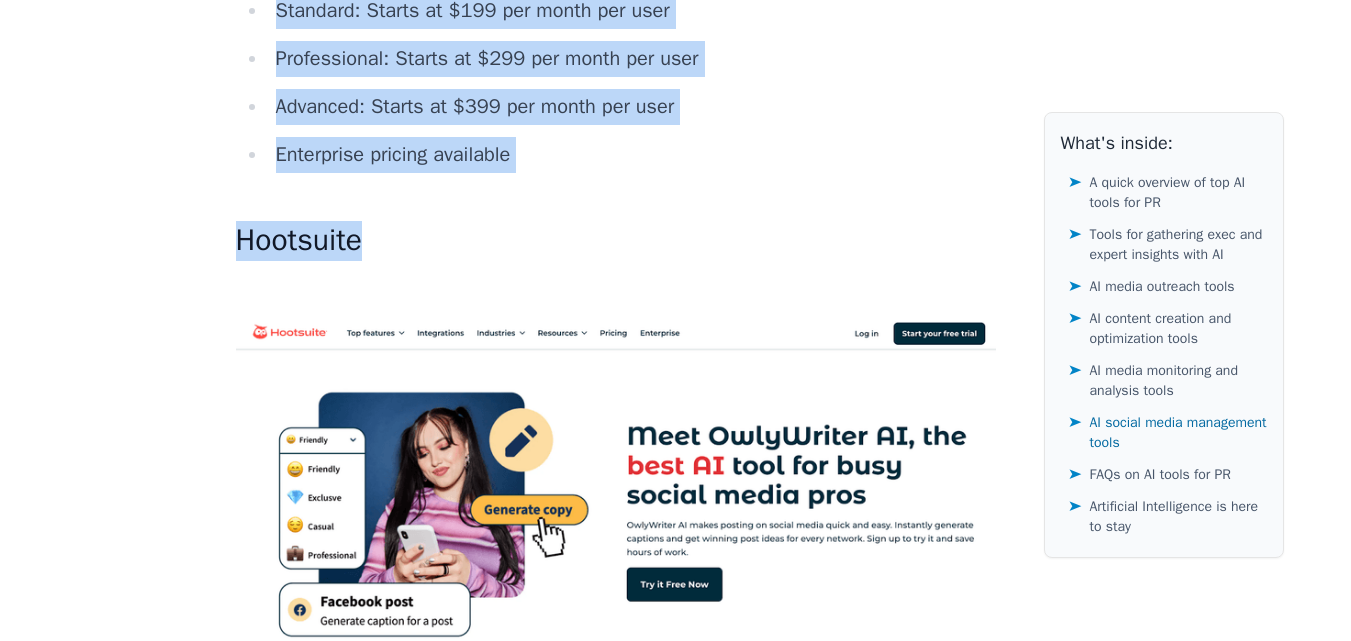drag, startPoint x: 215, startPoint y: 270, endPoint x: 406, endPoint y: 325, distance: 198.76117 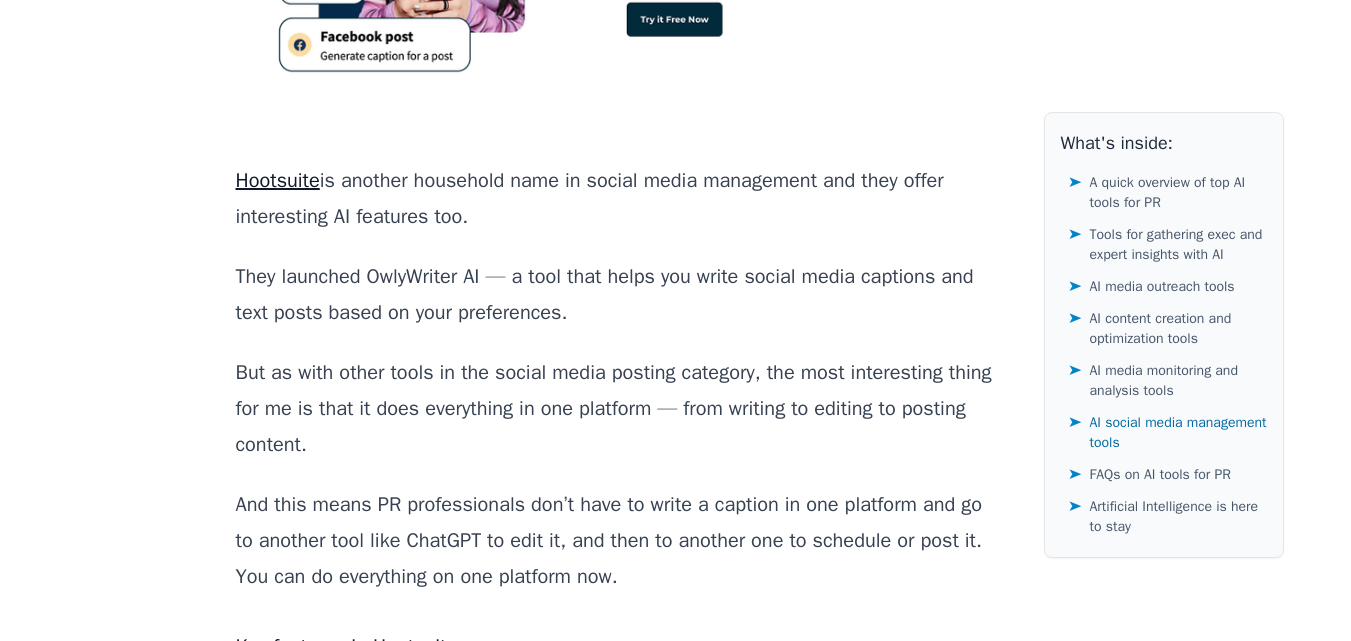 scroll, scrollTop: 27788, scrollLeft: 0, axis: vertical 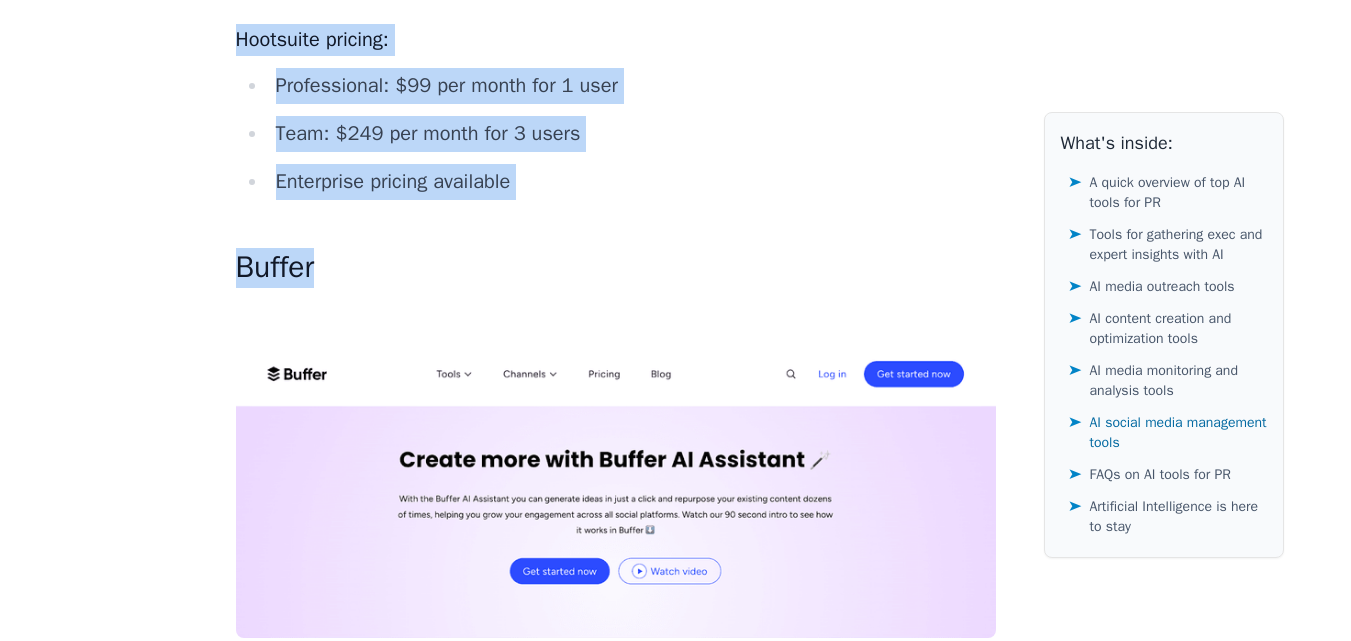 drag, startPoint x: 229, startPoint y: 226, endPoint x: 655, endPoint y: 325, distance: 437.35226 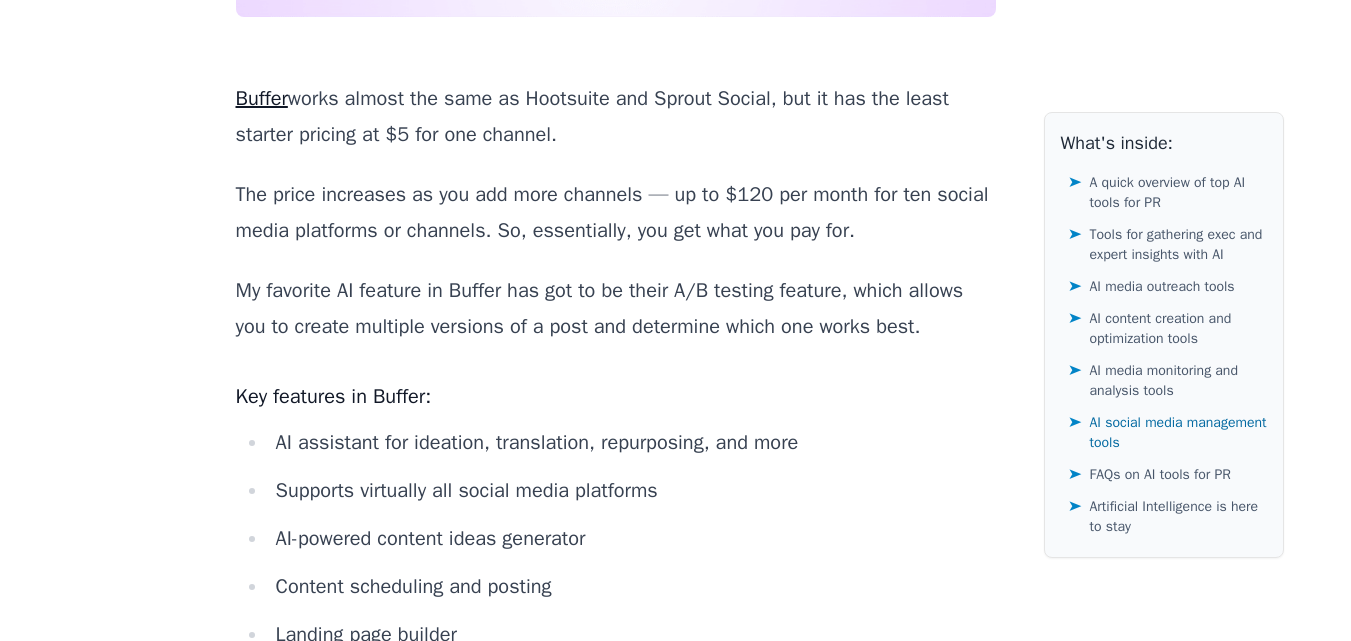 scroll, scrollTop: 29325, scrollLeft: 0, axis: vertical 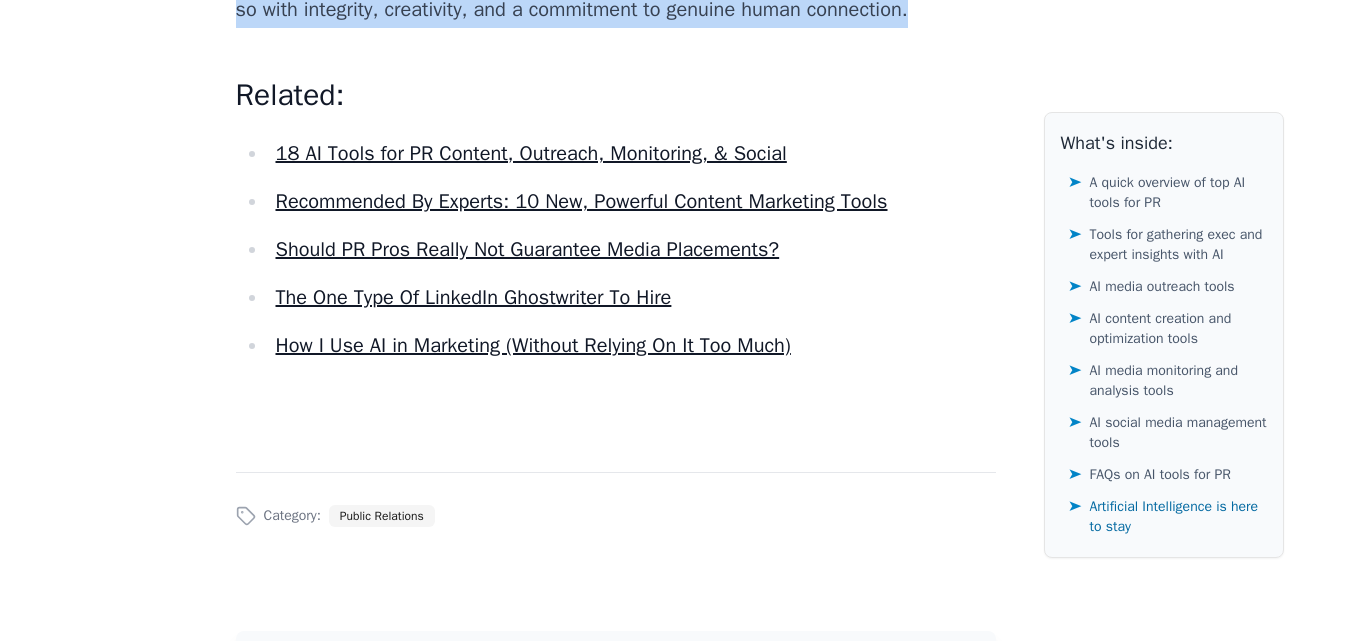 drag, startPoint x: 229, startPoint y: 151, endPoint x: 980, endPoint y: 198, distance: 752.46924 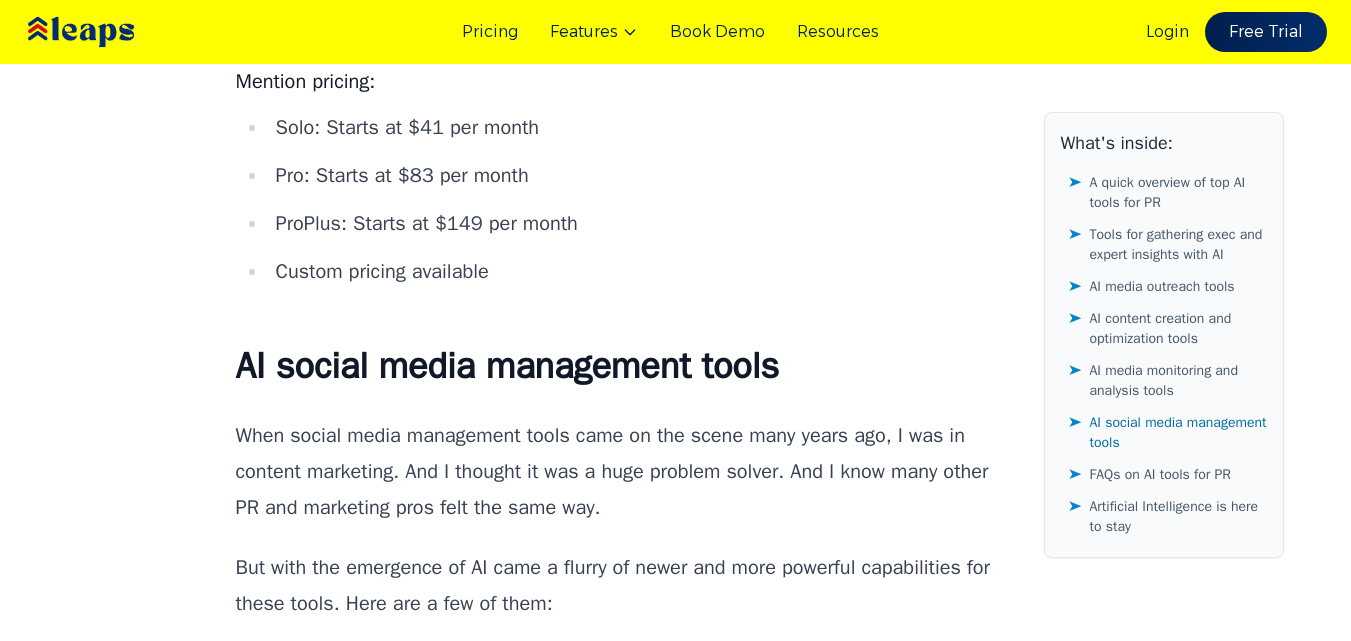 scroll, scrollTop: 23088, scrollLeft: 0, axis: vertical 